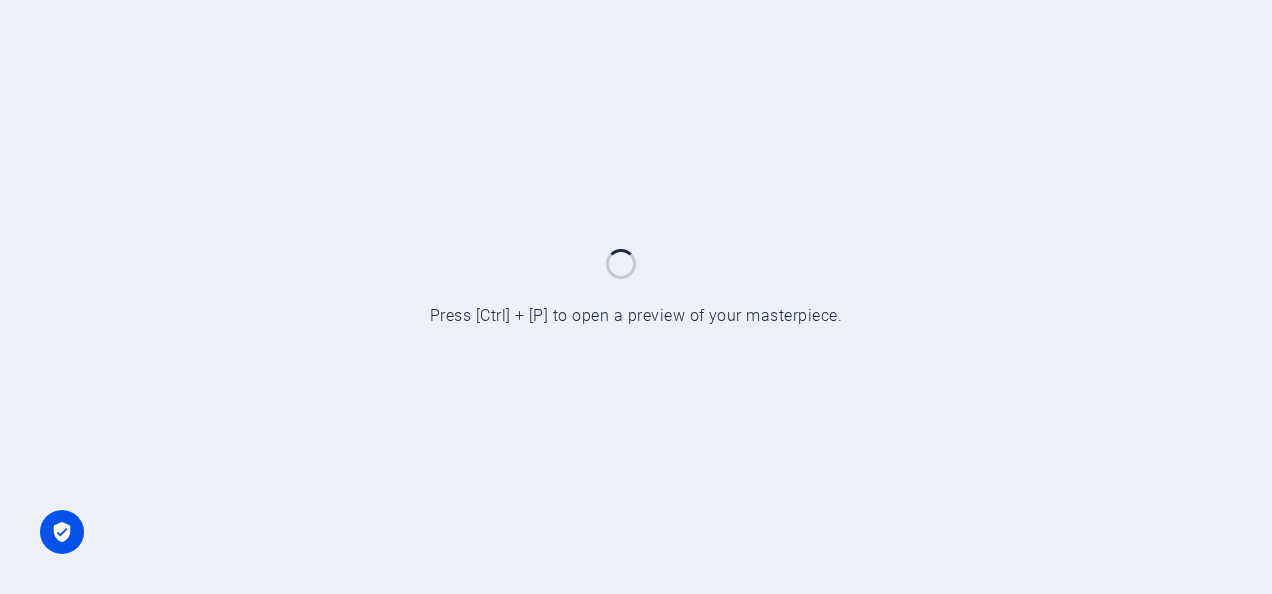 click at bounding box center [636, 297] 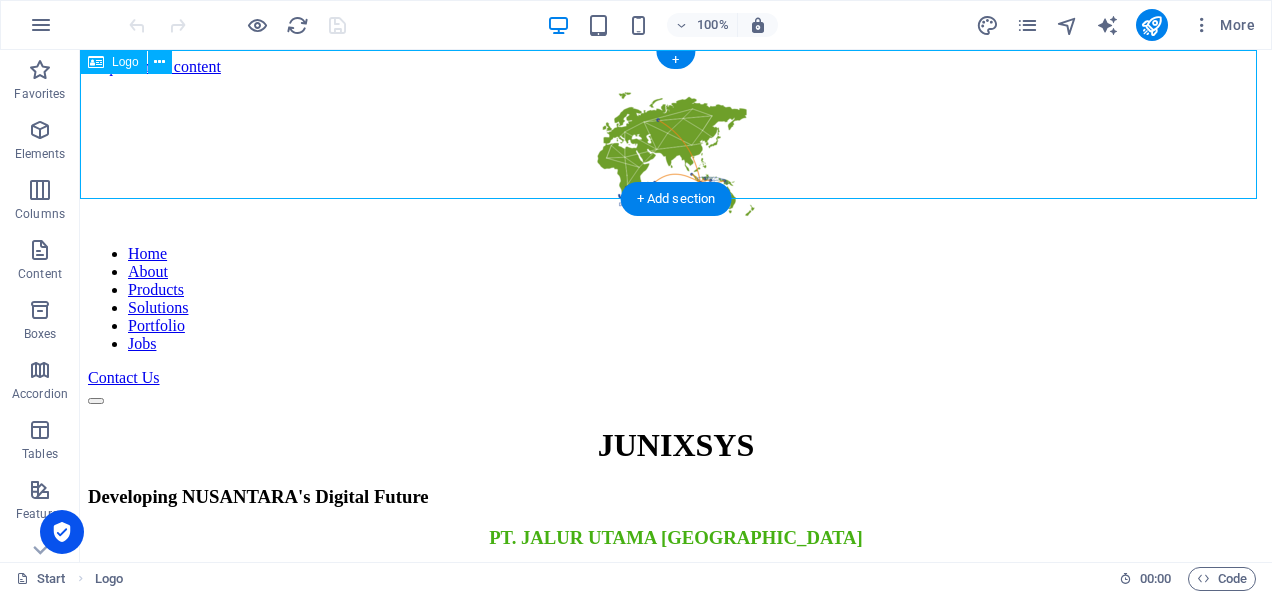 scroll, scrollTop: 0, scrollLeft: 0, axis: both 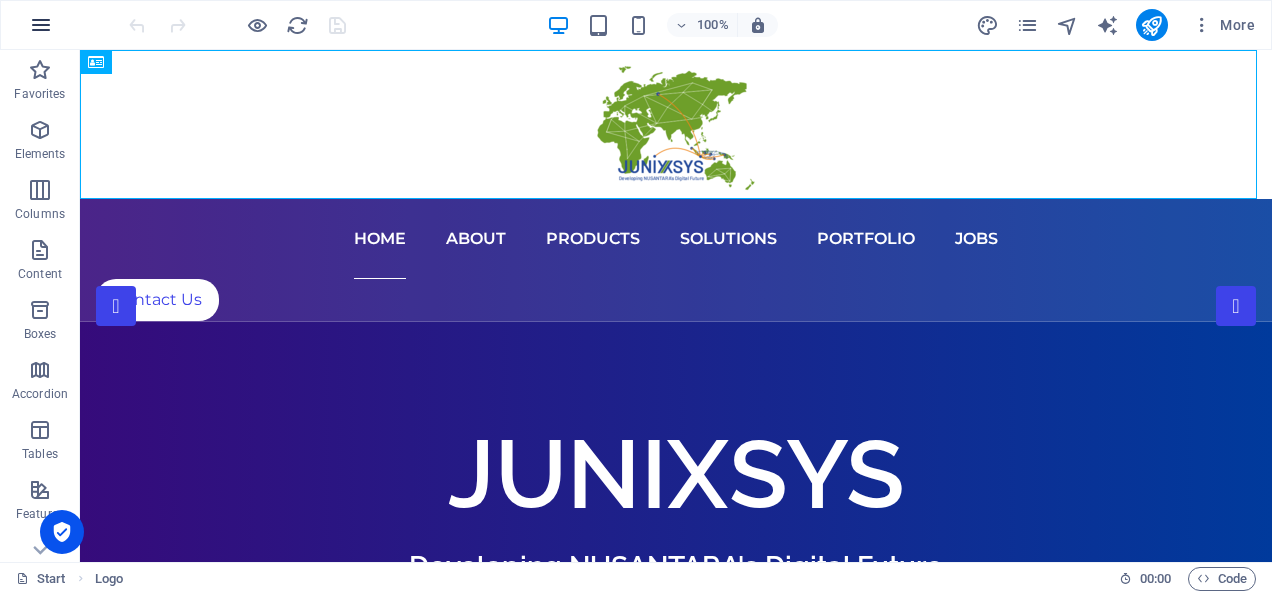 click at bounding box center (41, 25) 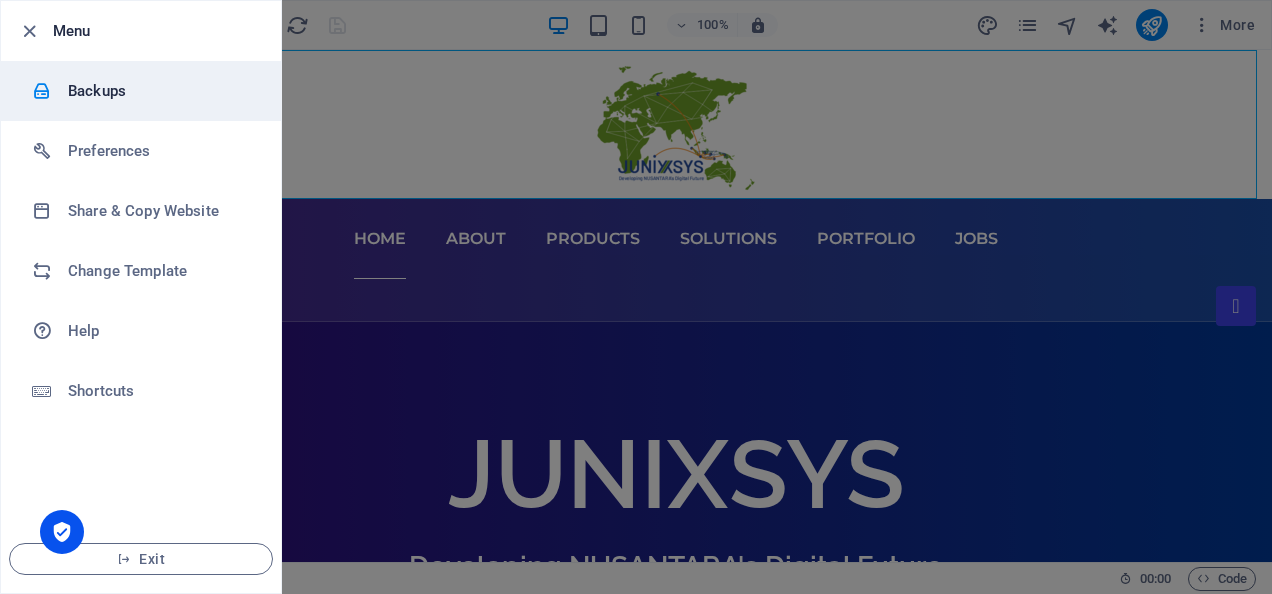 click on "Backups" at bounding box center (160, 91) 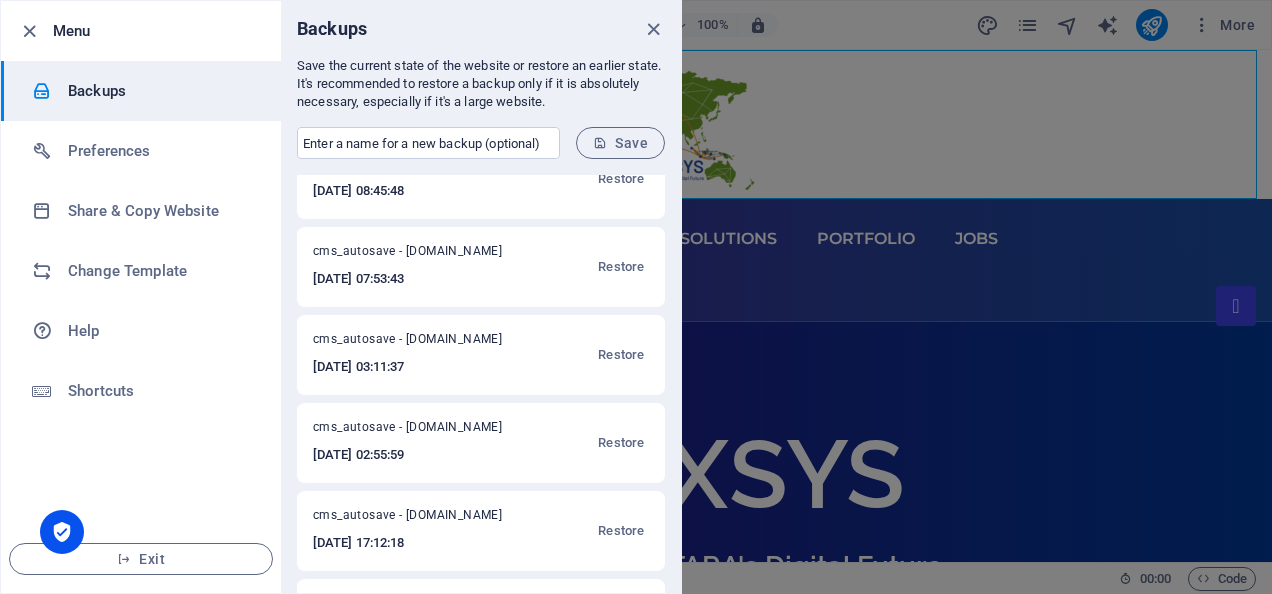 scroll, scrollTop: 733, scrollLeft: 0, axis: vertical 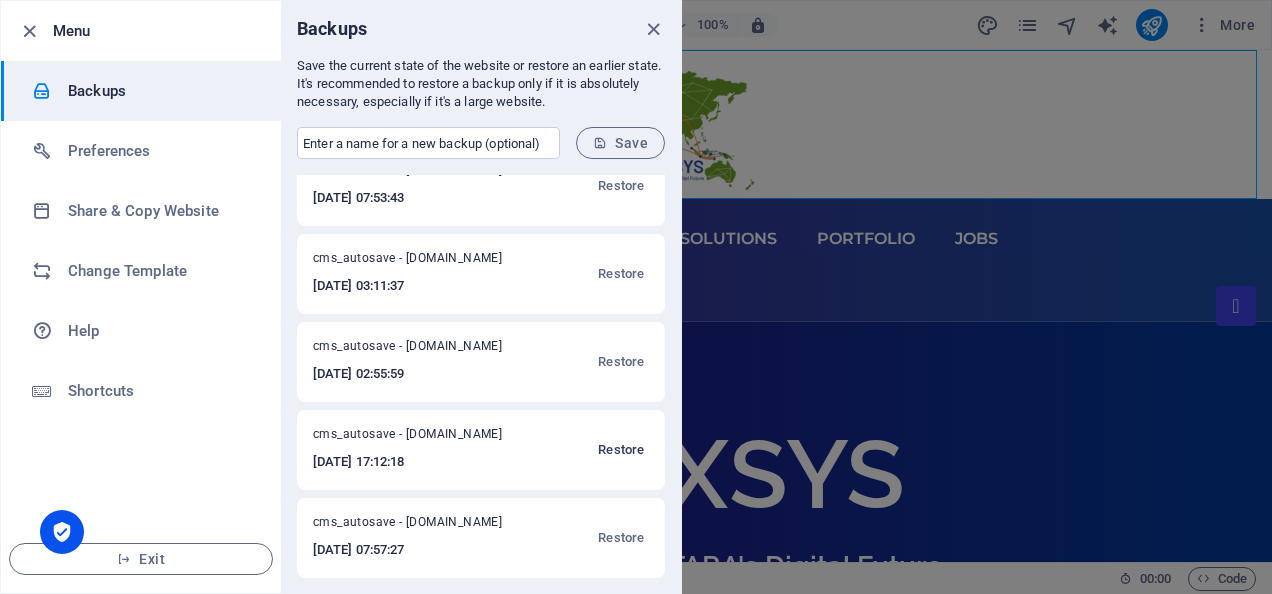 click on "Restore" at bounding box center (621, 450) 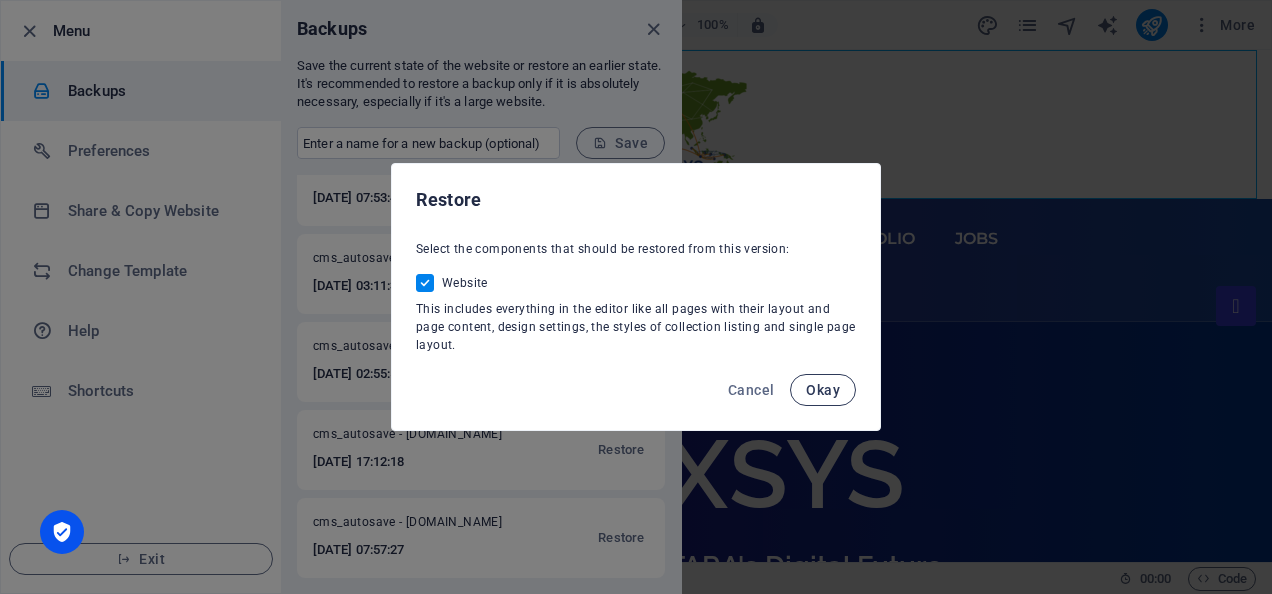 click on "Okay" at bounding box center (823, 390) 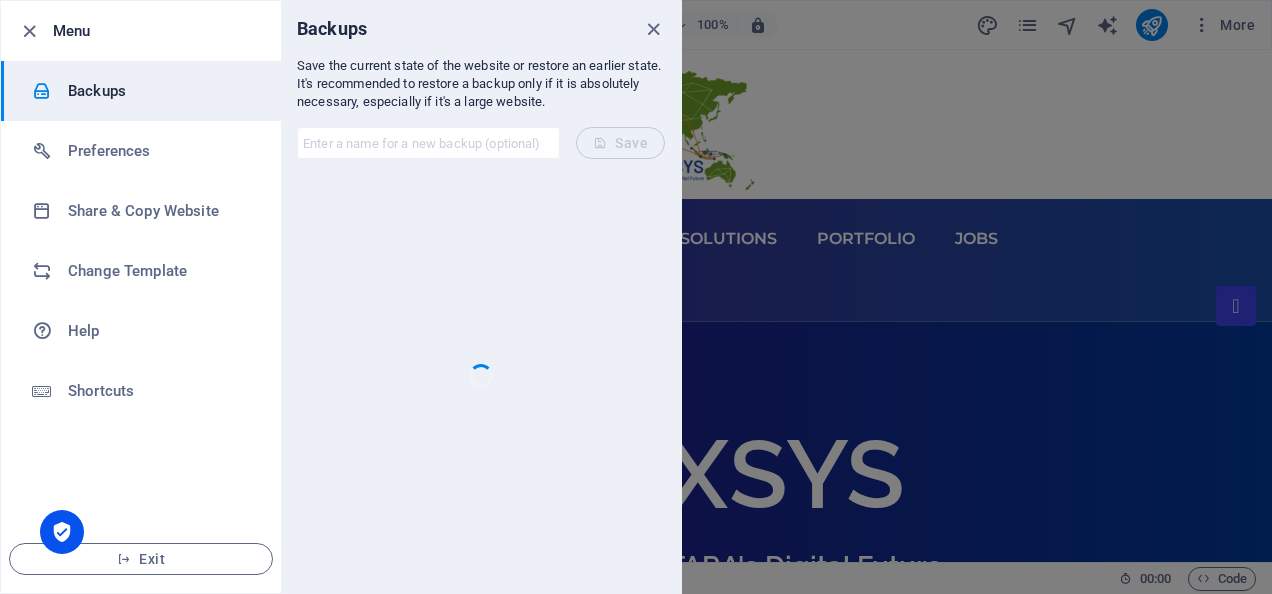scroll, scrollTop: 0, scrollLeft: 0, axis: both 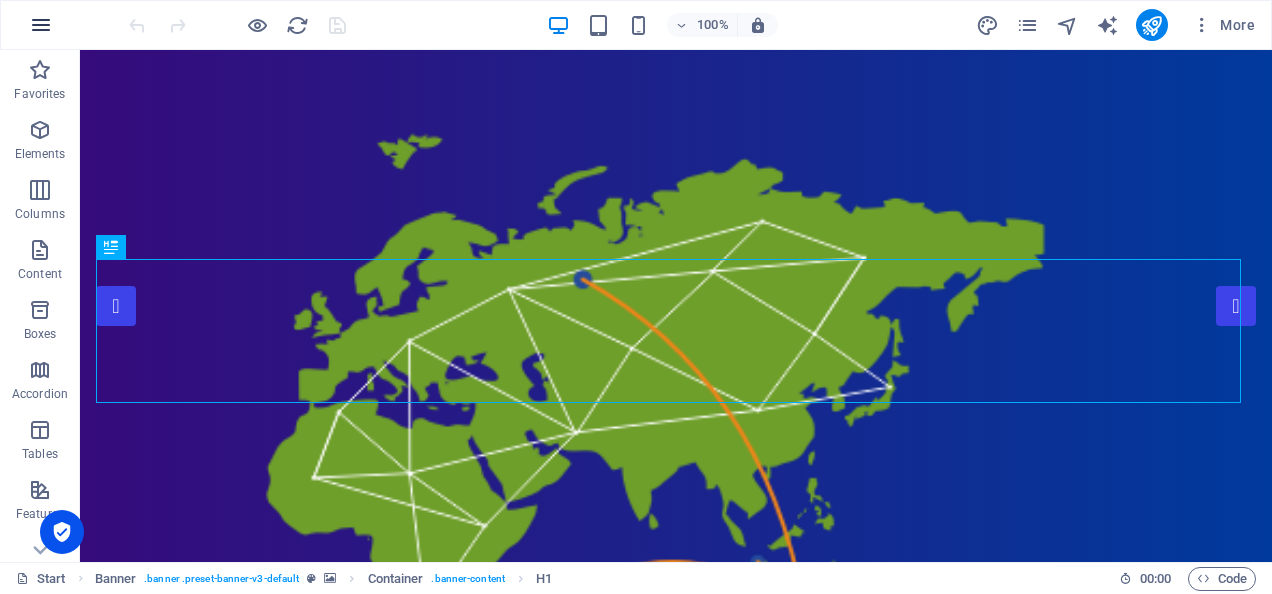 click at bounding box center [41, 25] 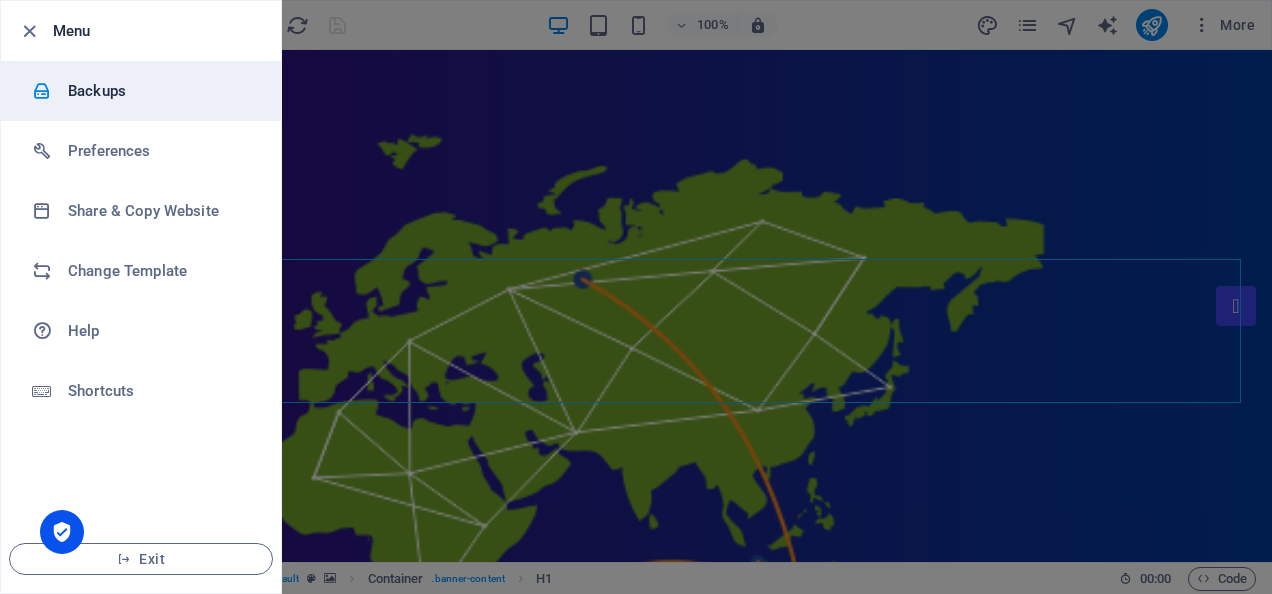 click on "Backups" at bounding box center (160, 91) 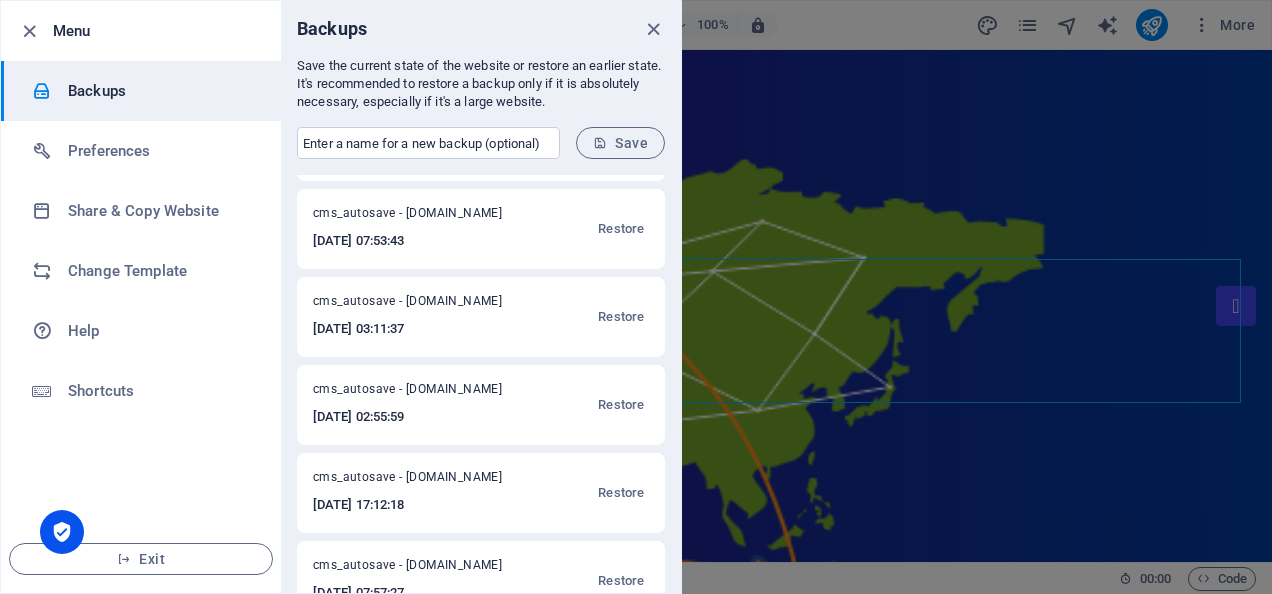 scroll, scrollTop: 783, scrollLeft: 0, axis: vertical 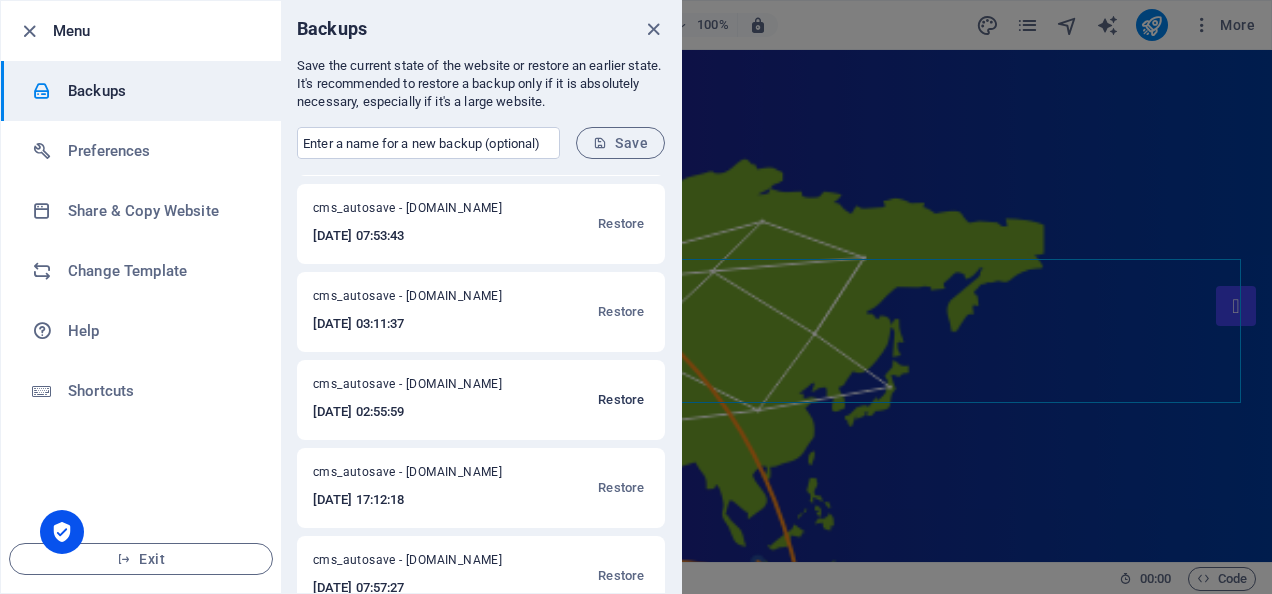 click on "Restore" at bounding box center (621, 400) 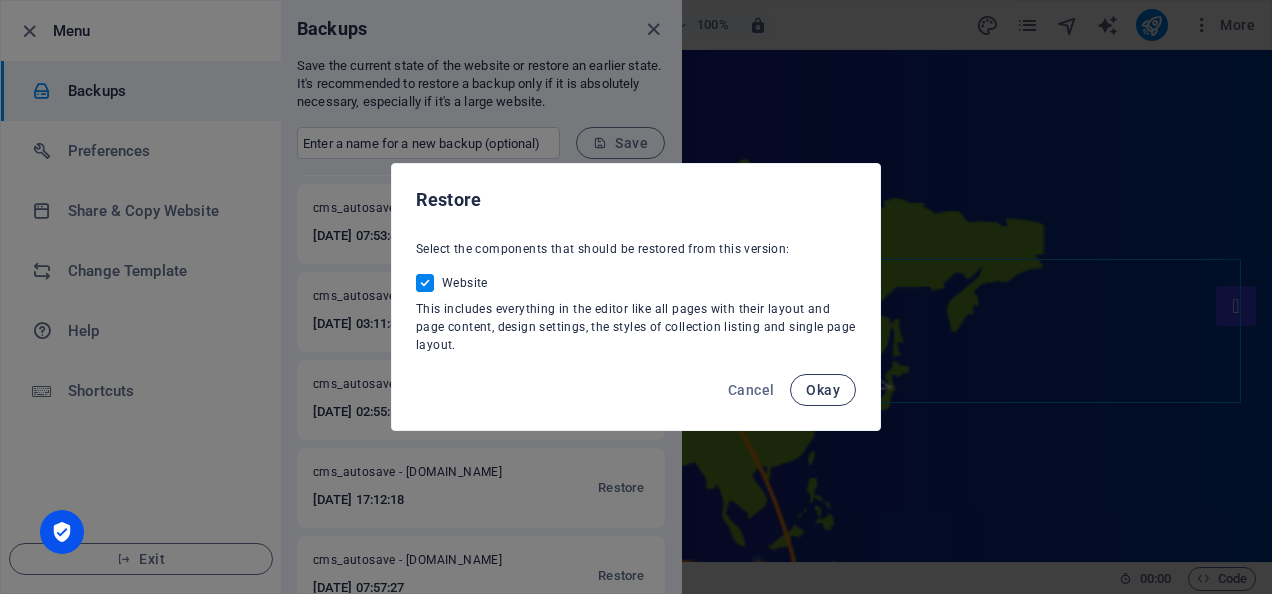 click on "Okay" at bounding box center (823, 390) 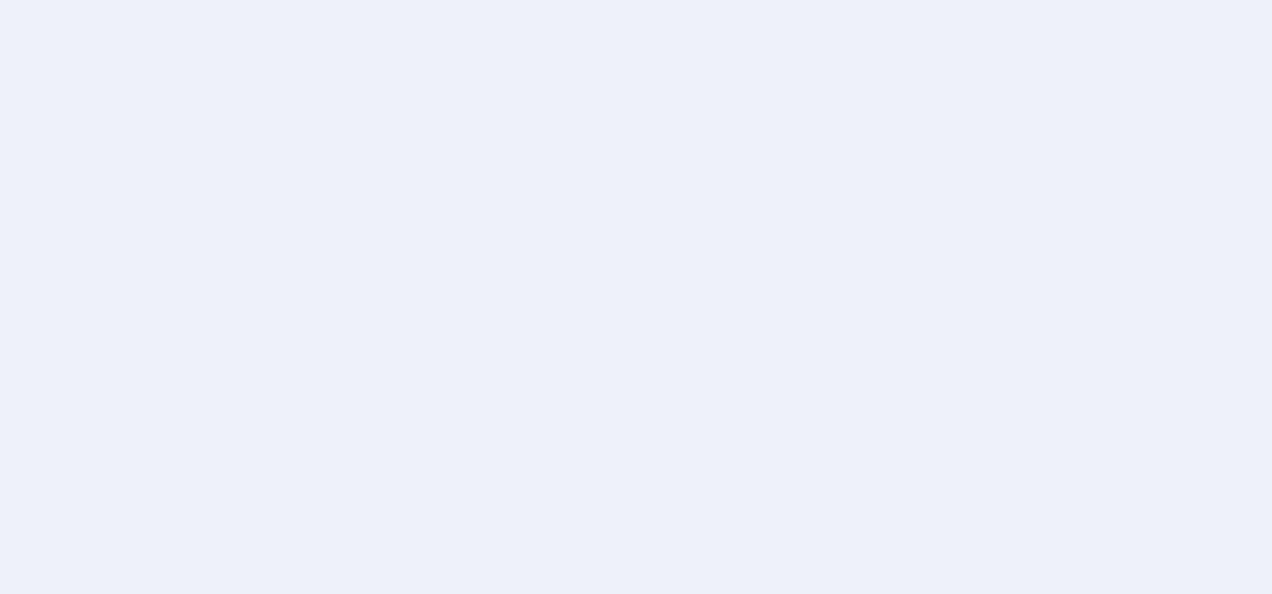 scroll, scrollTop: 0, scrollLeft: 0, axis: both 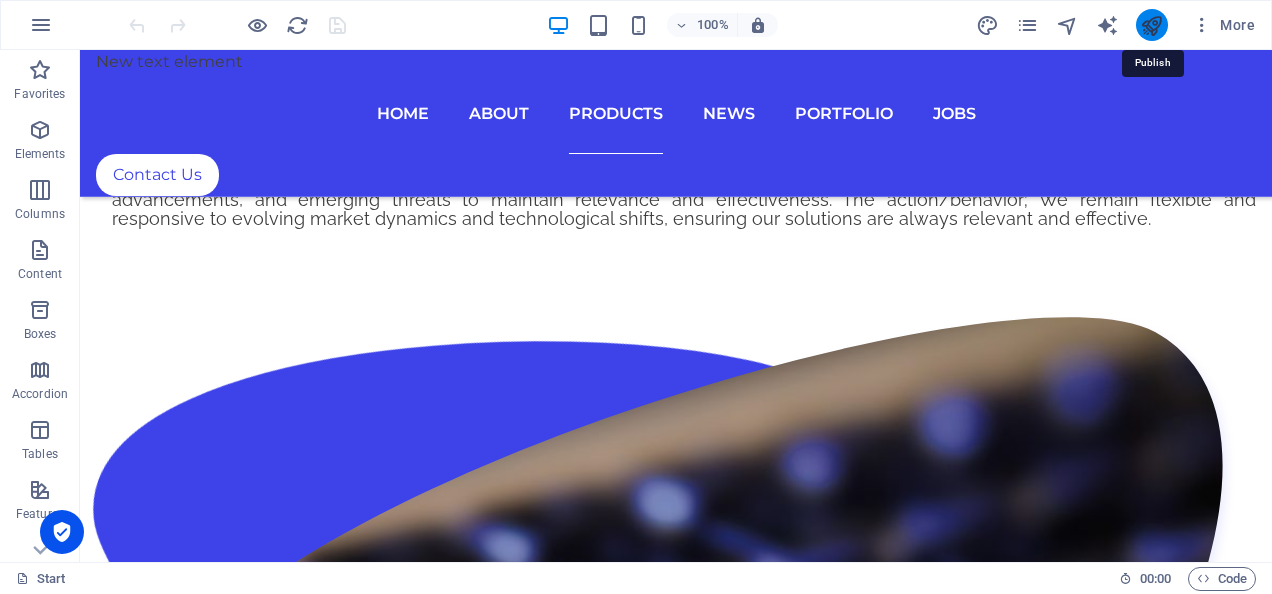 click at bounding box center (1151, 25) 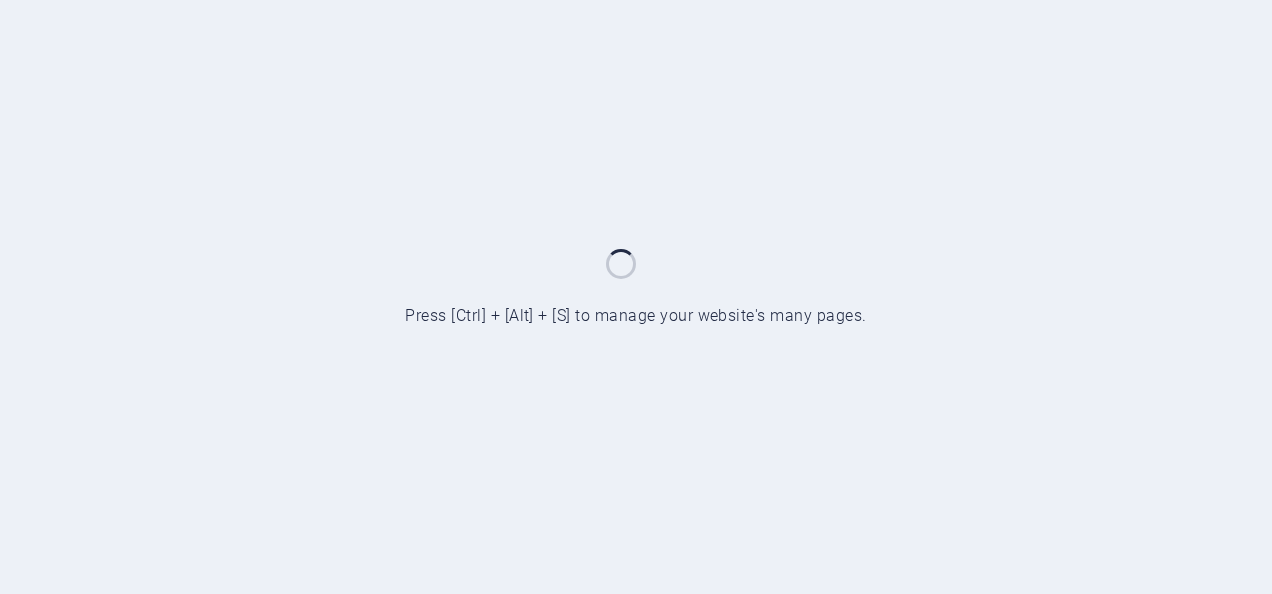 scroll, scrollTop: 0, scrollLeft: 0, axis: both 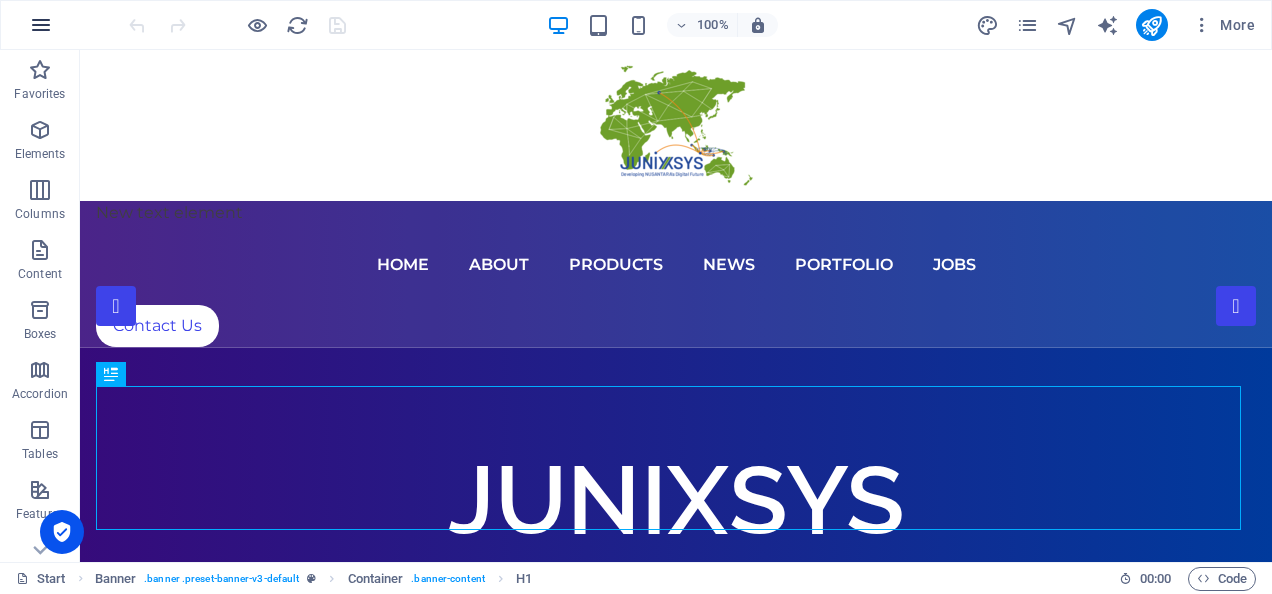 click at bounding box center (41, 25) 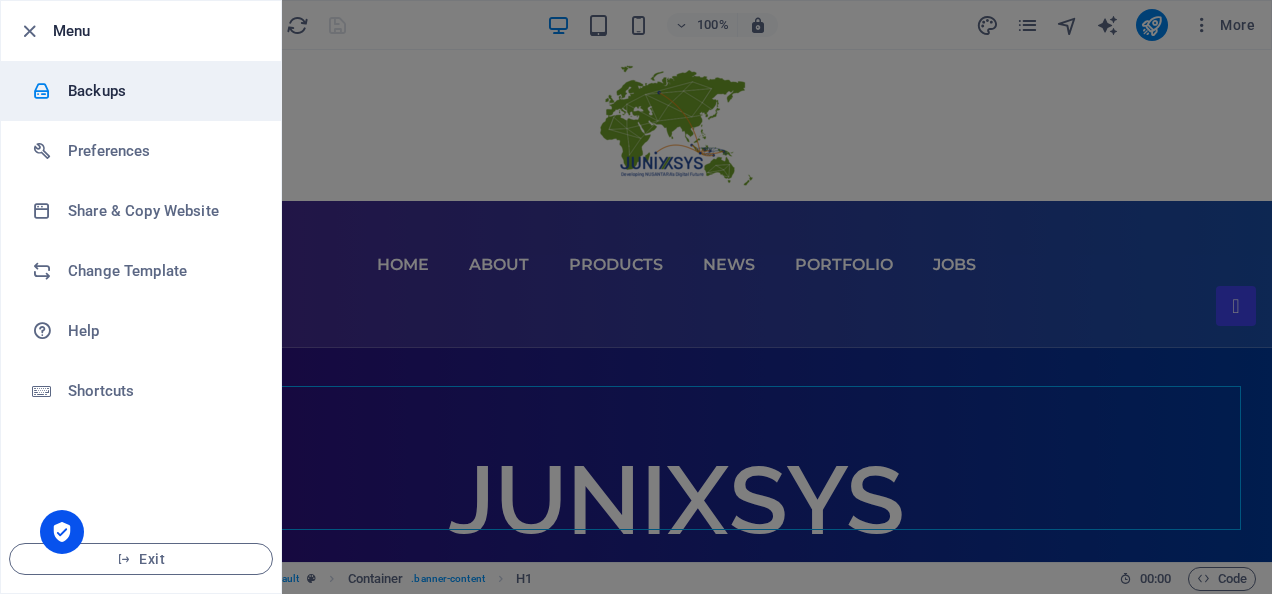 click on "Backups" at bounding box center (160, 91) 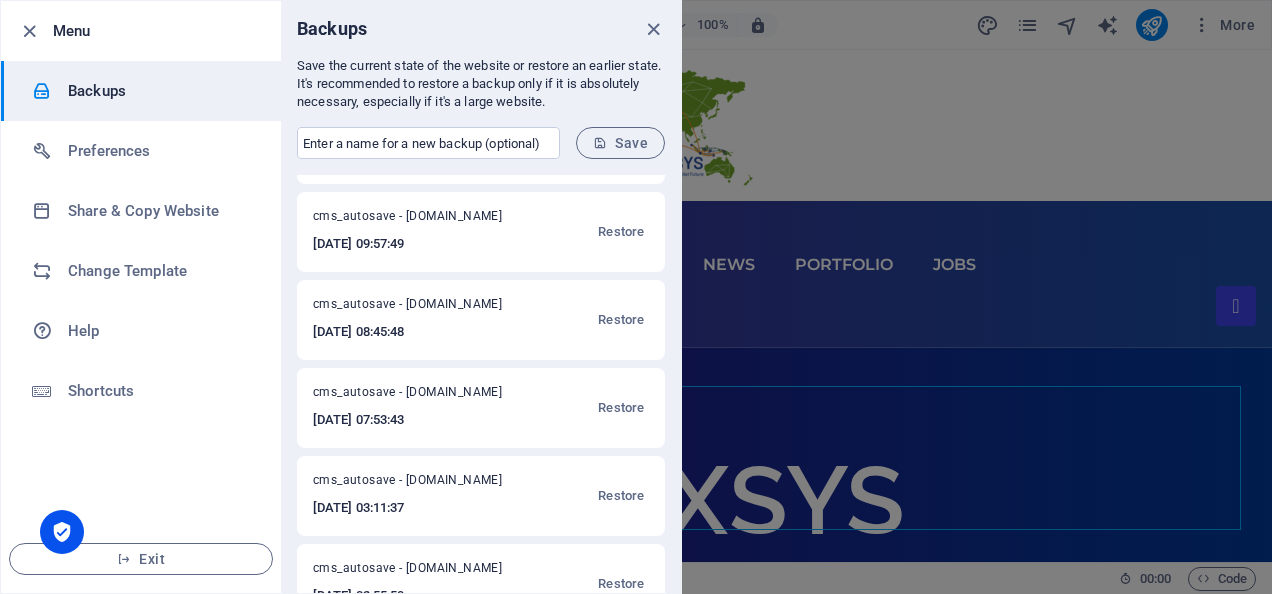 scroll, scrollTop: 821, scrollLeft: 0, axis: vertical 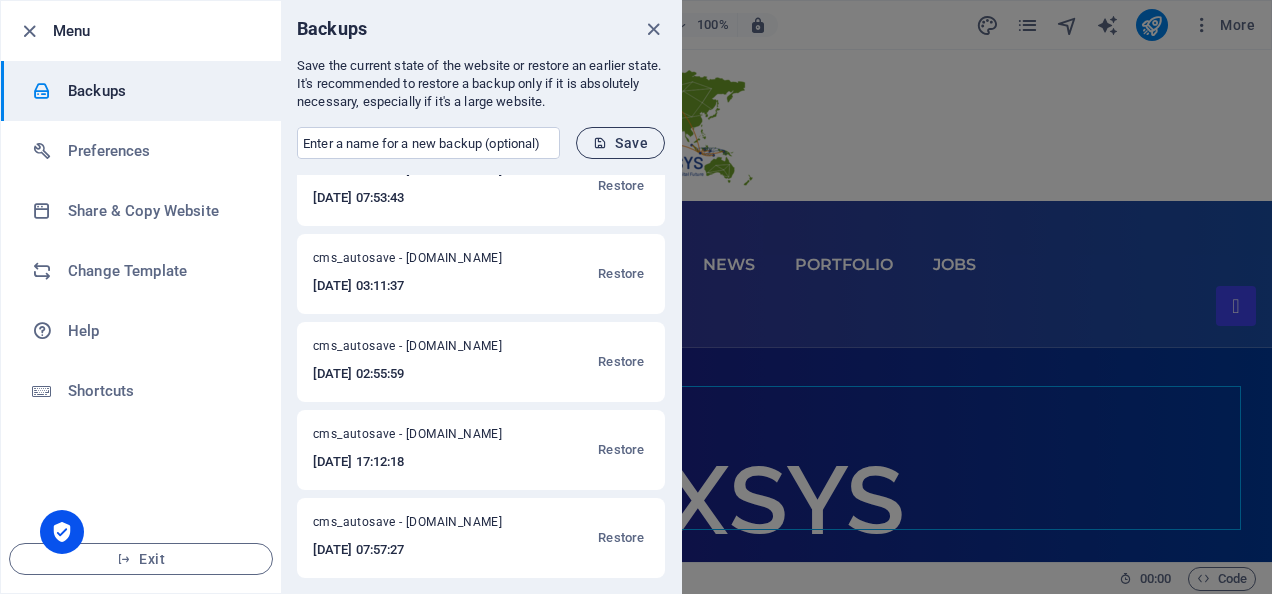 click on "Save" at bounding box center (620, 143) 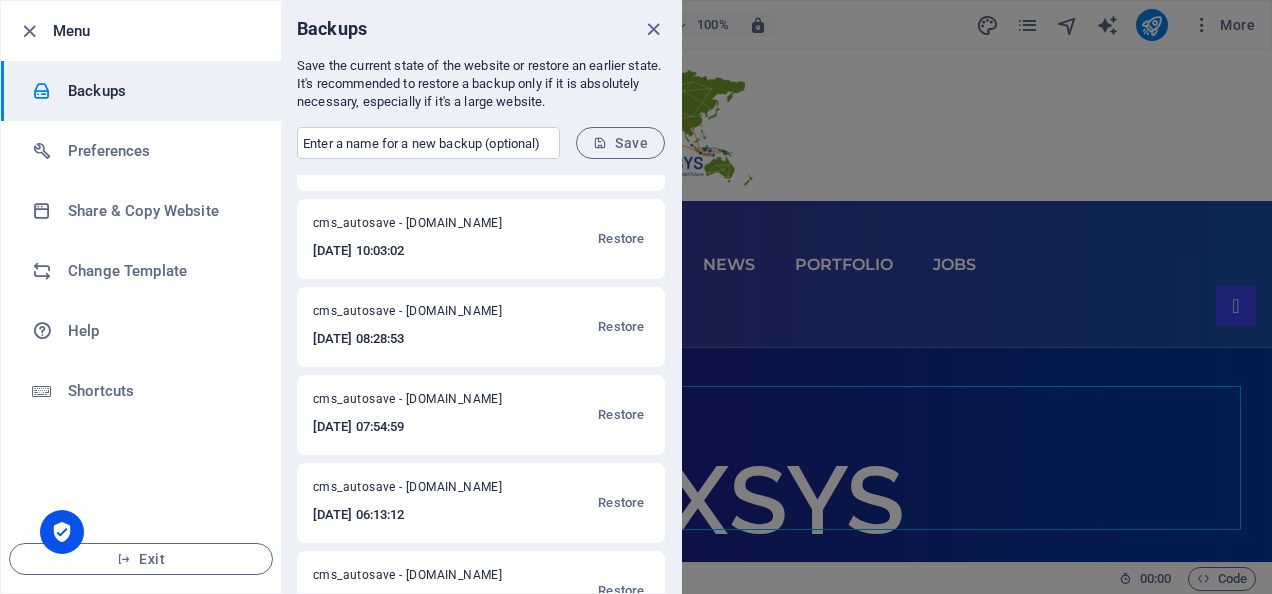 scroll, scrollTop: 0, scrollLeft: 0, axis: both 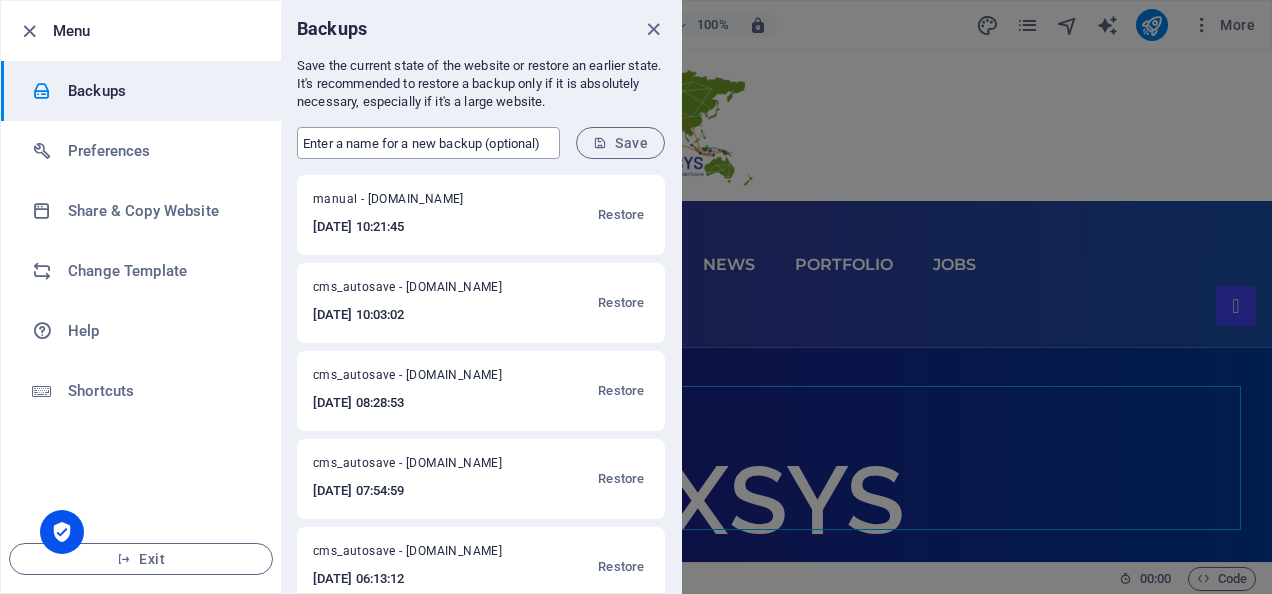 click at bounding box center [428, 143] 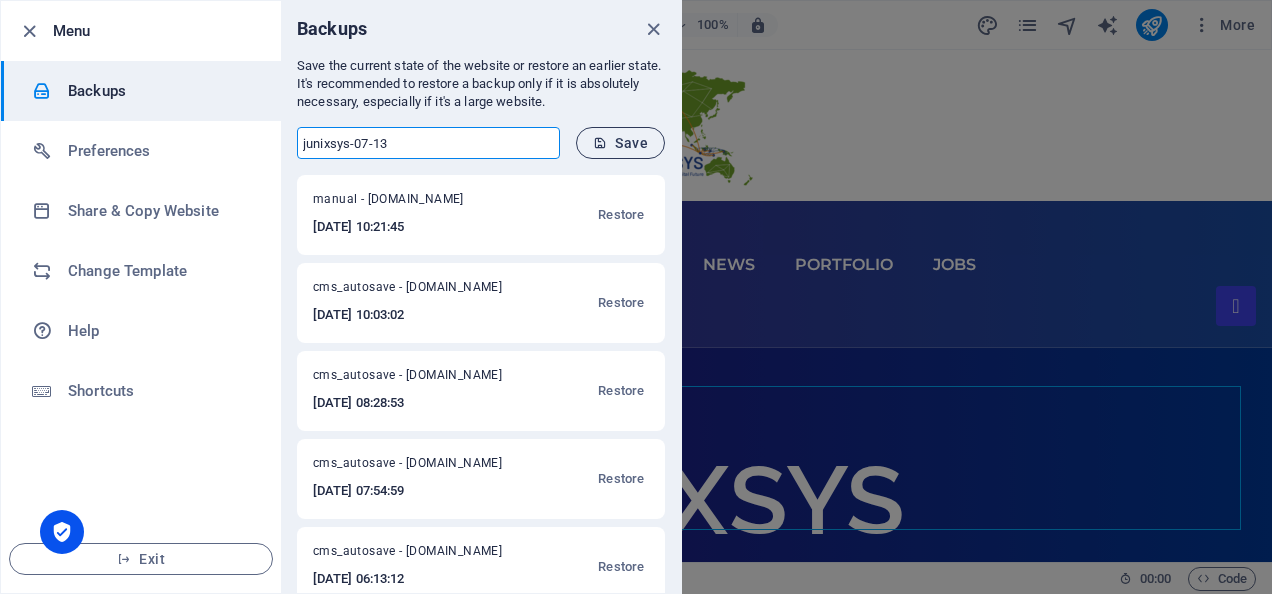 type on "junixsys-07-13" 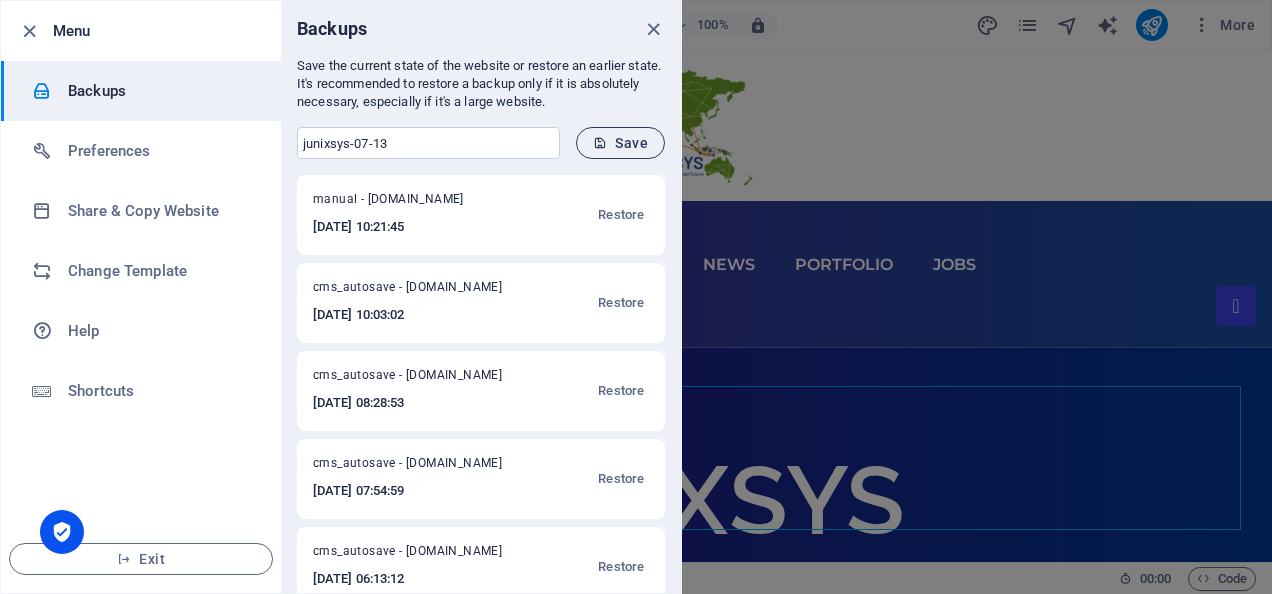 click on "Save" at bounding box center [620, 143] 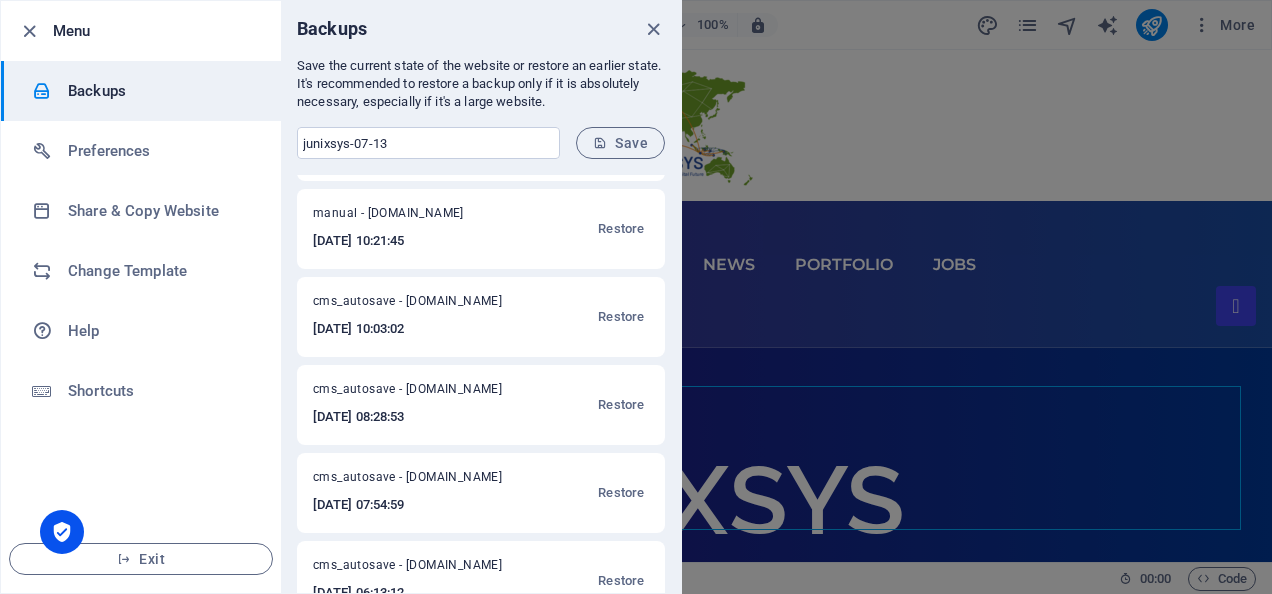 scroll, scrollTop: 0, scrollLeft: 0, axis: both 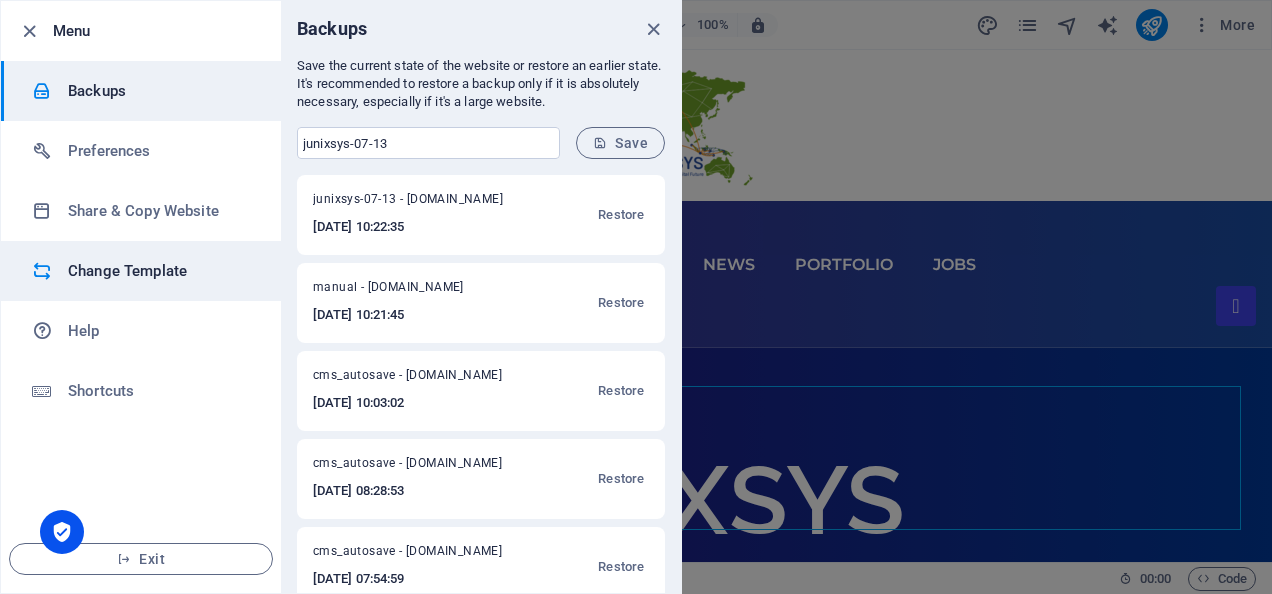 click on "Change Template" at bounding box center (141, 271) 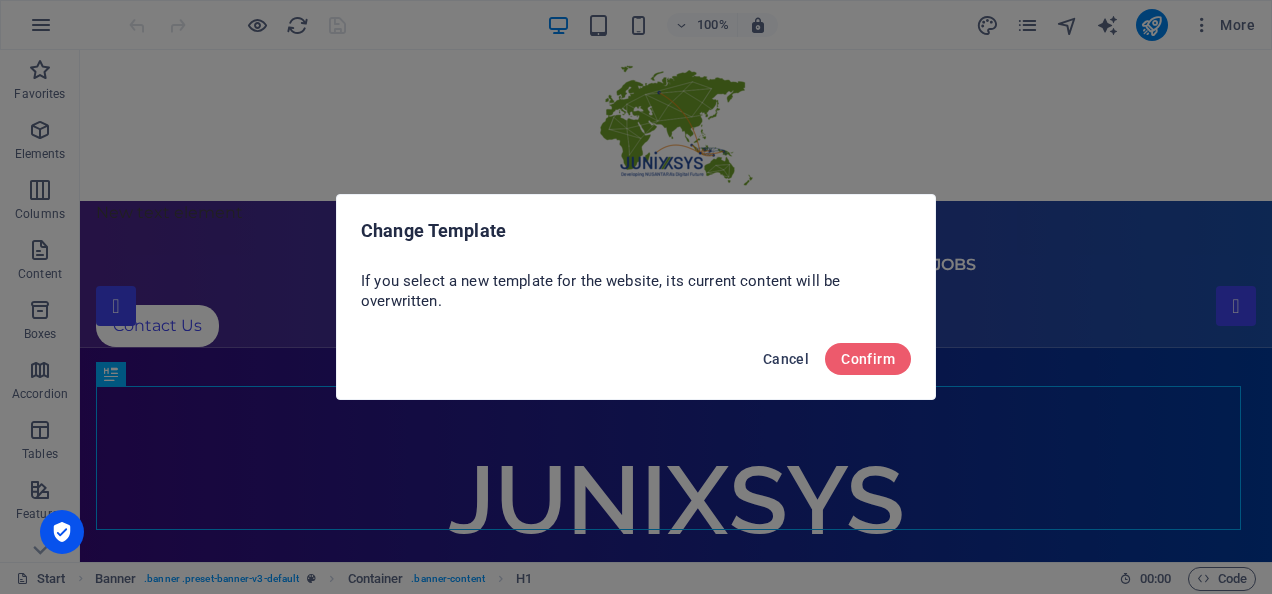 click on "Cancel" at bounding box center (786, 359) 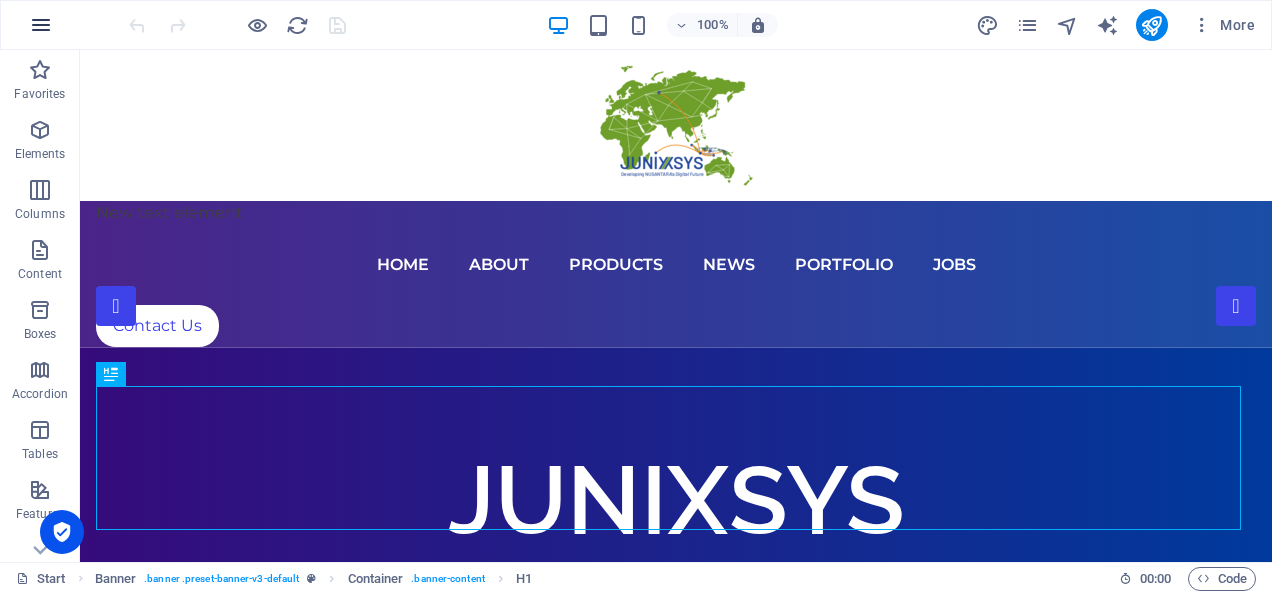 click at bounding box center (41, 25) 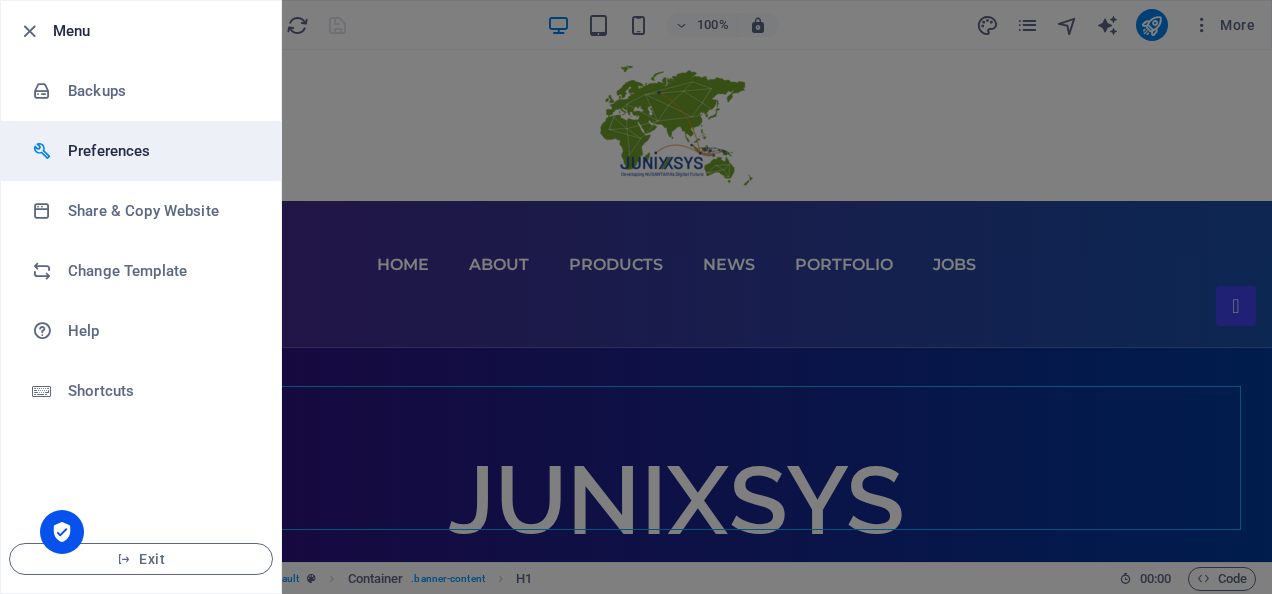 click on "Preferences" at bounding box center [160, 151] 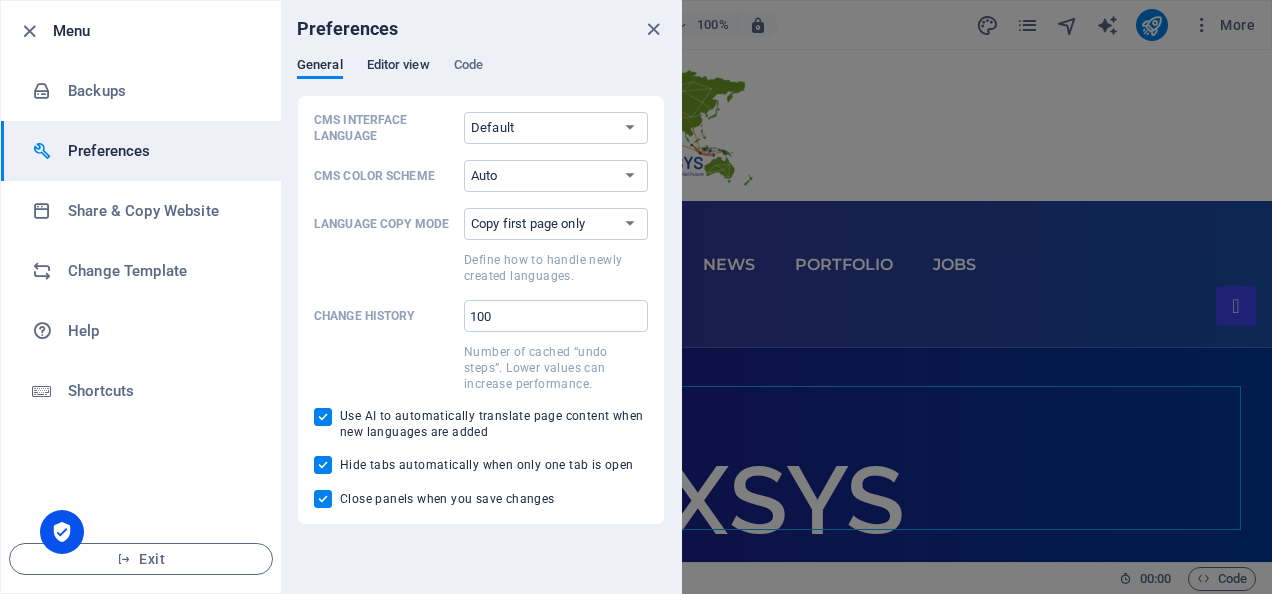 click on "Editor view" at bounding box center [398, 67] 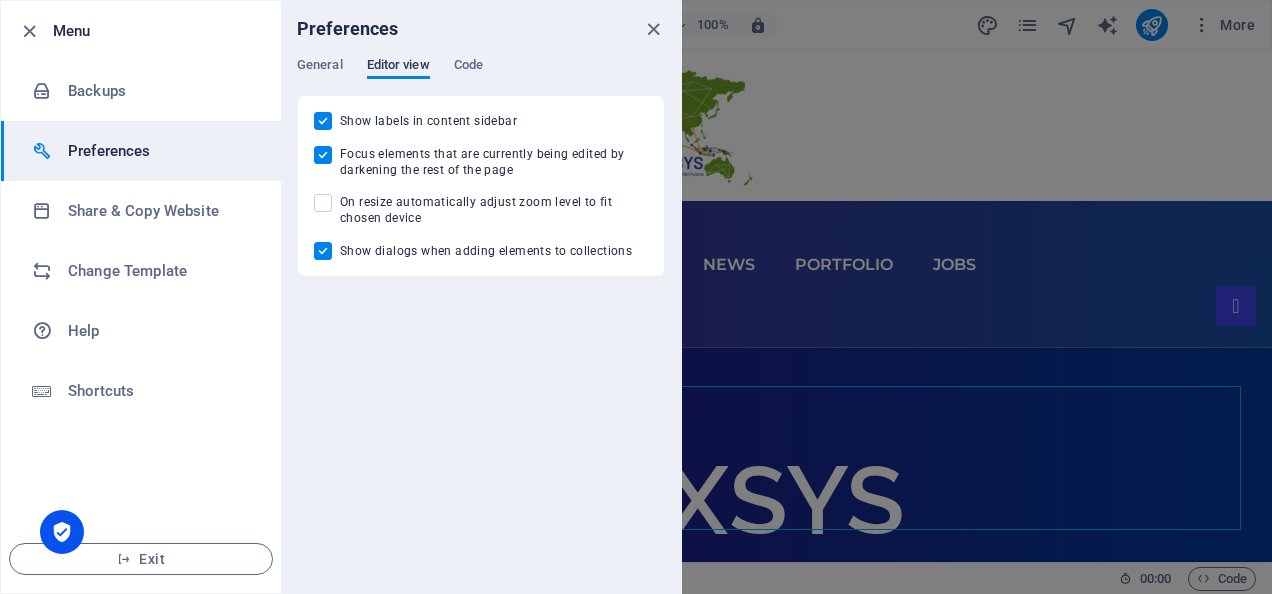 click on "Editor view" at bounding box center [398, 67] 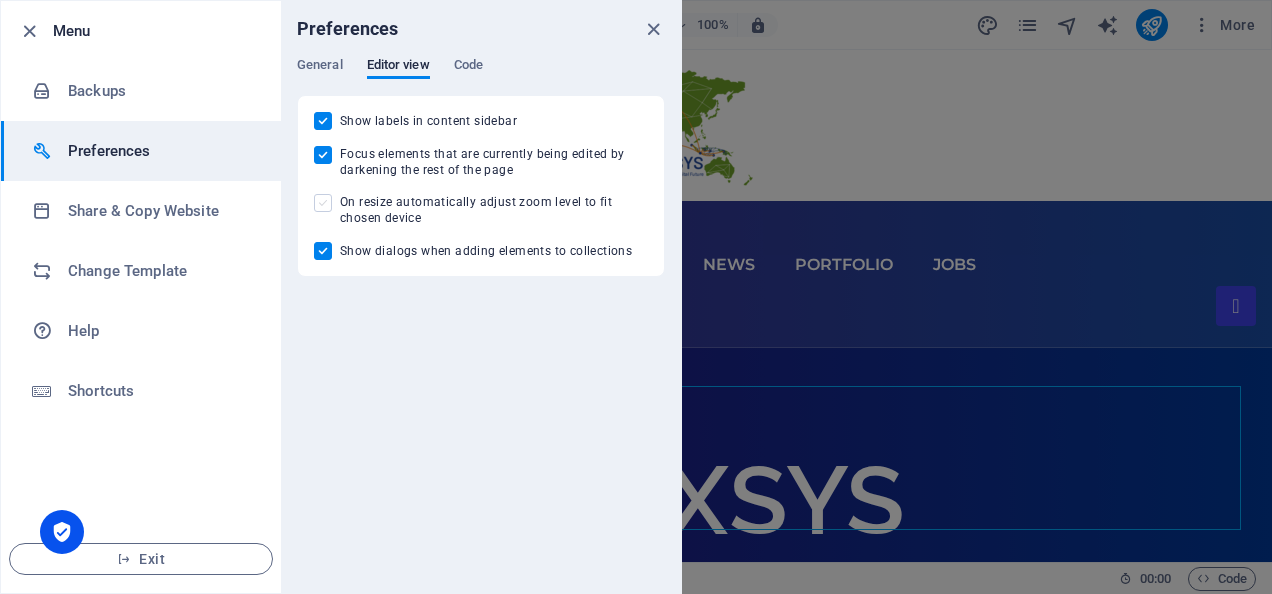 click at bounding box center [323, 203] 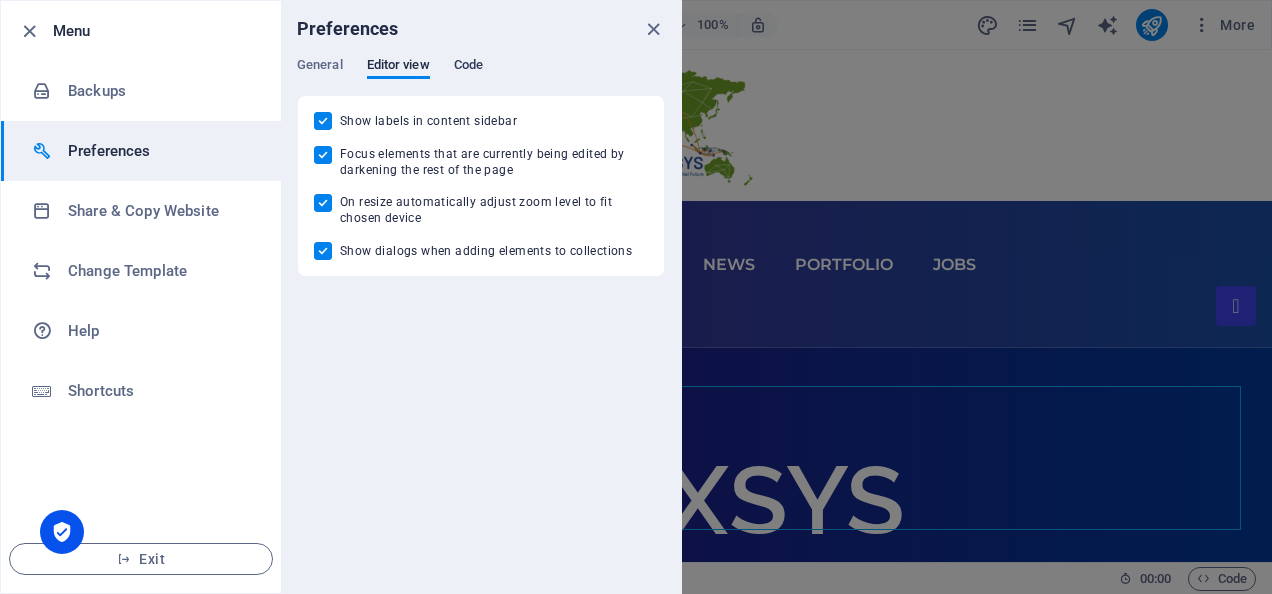 click on "Code" at bounding box center [468, 67] 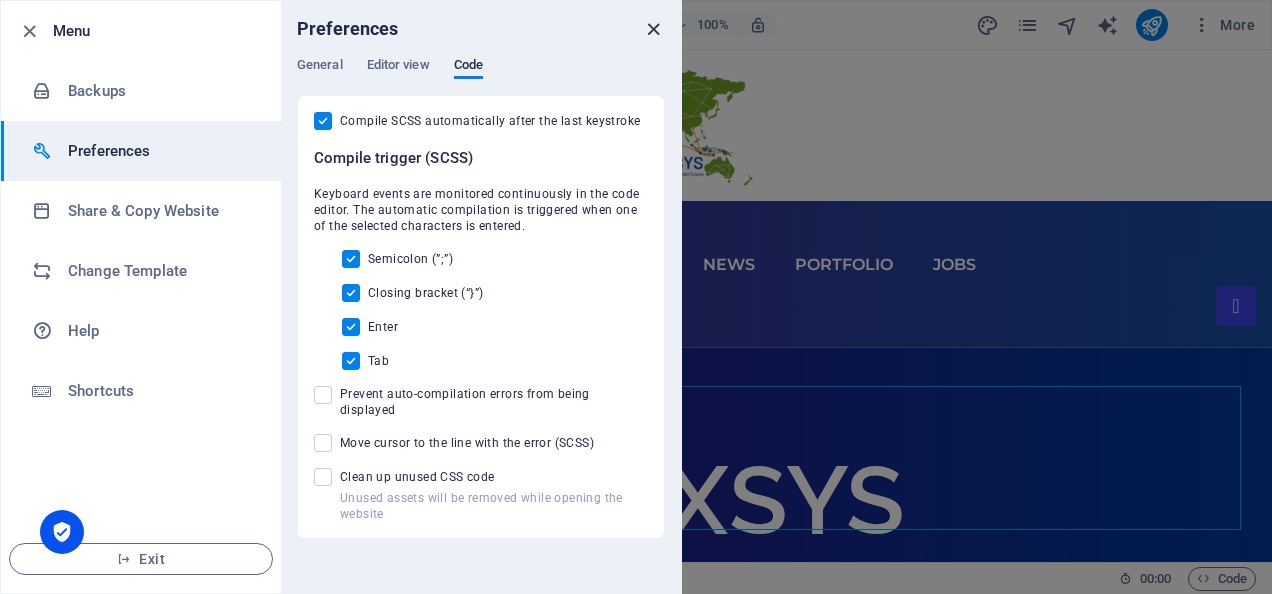 click at bounding box center (653, 29) 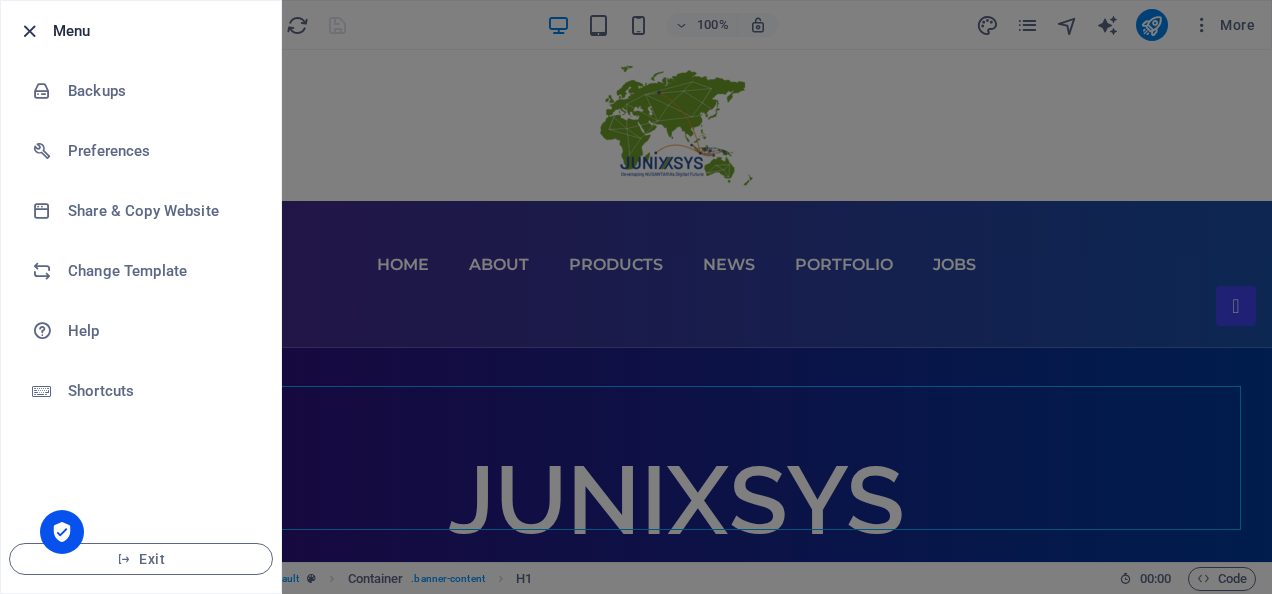 click at bounding box center [29, 31] 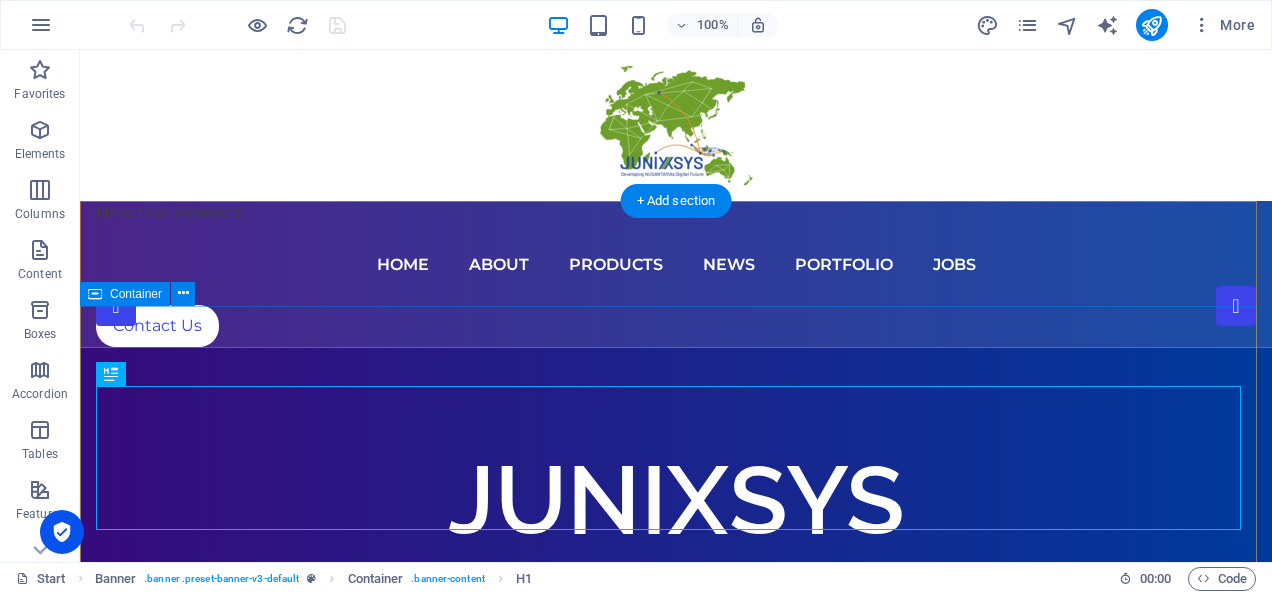click on "JUNIXSYS Developing NUSANTARA's Digital Future PT. JALUR UTAMA NUSANTARA" at bounding box center [676, 590] 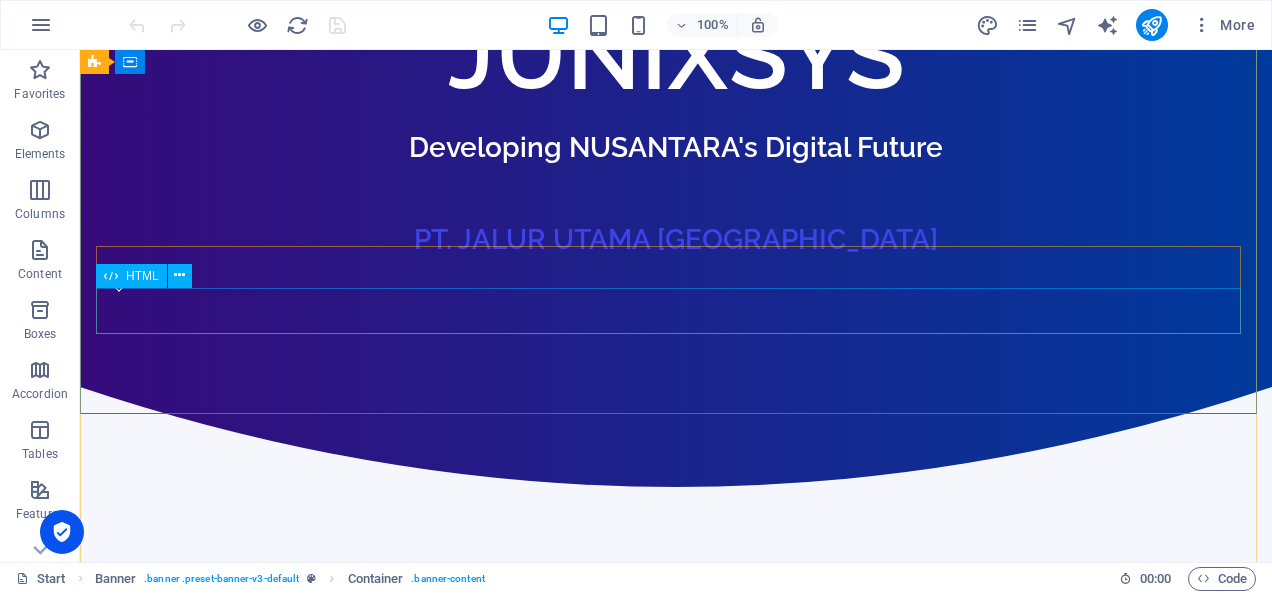 scroll, scrollTop: 375, scrollLeft: 0, axis: vertical 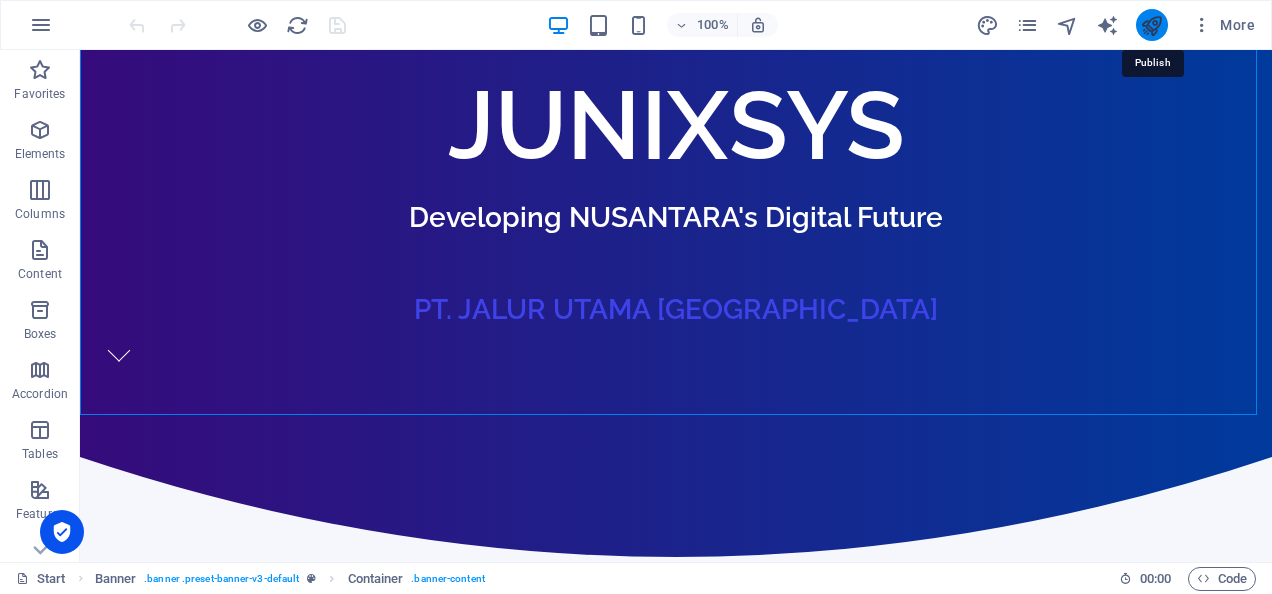 click at bounding box center (1151, 25) 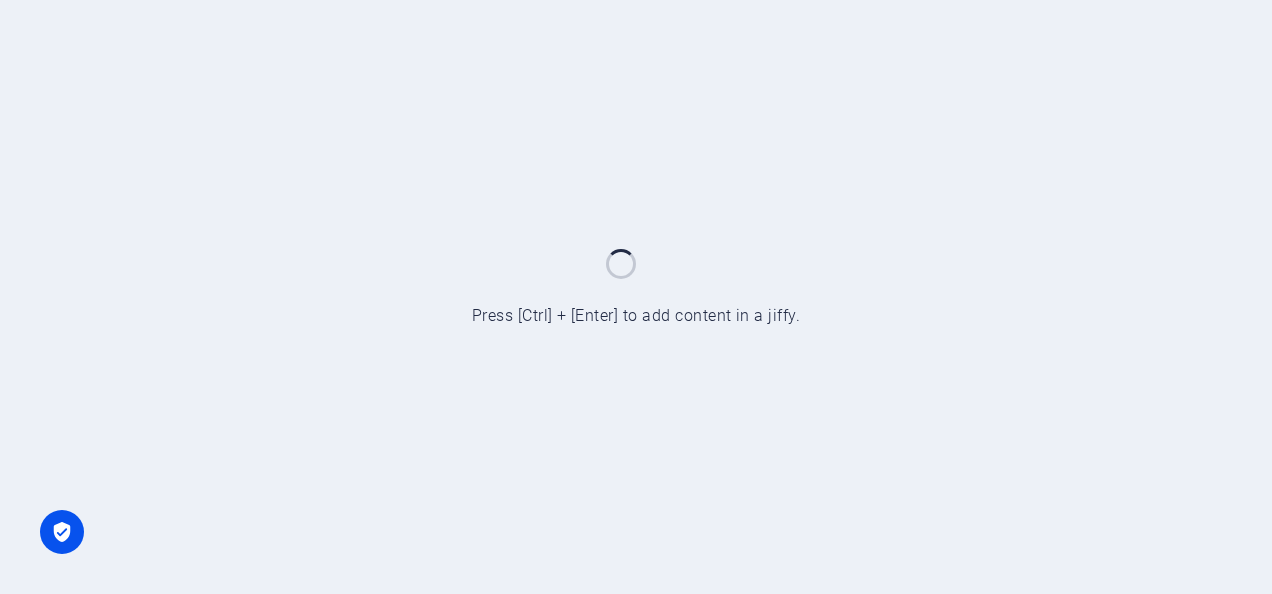 scroll, scrollTop: 0, scrollLeft: 0, axis: both 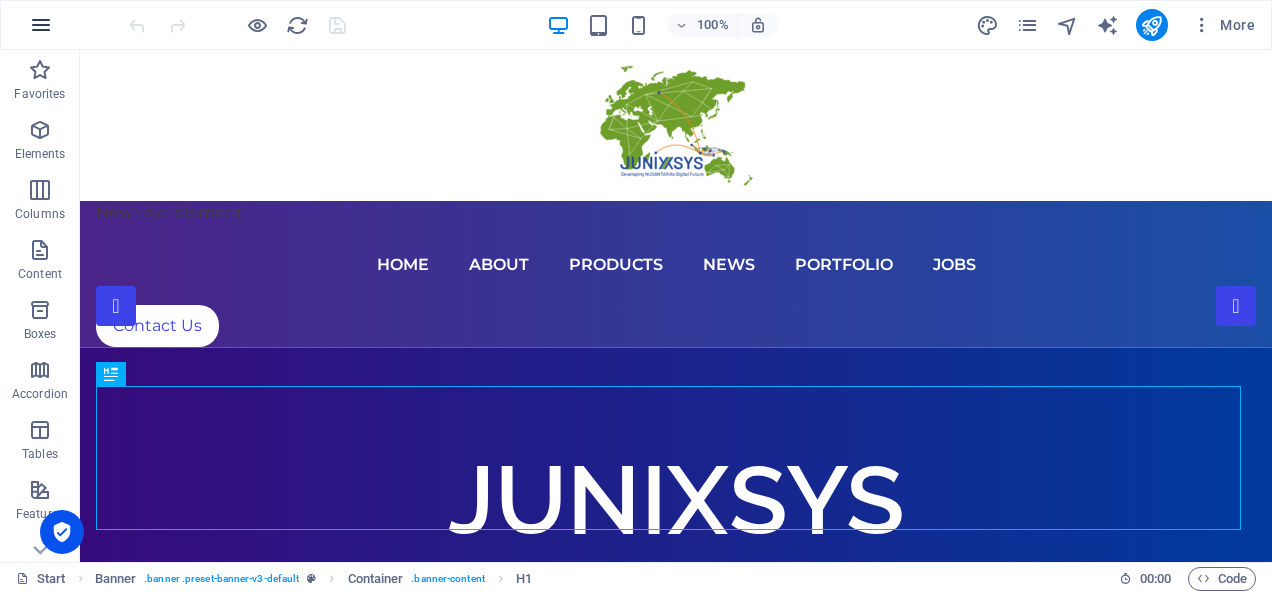 click at bounding box center [41, 25] 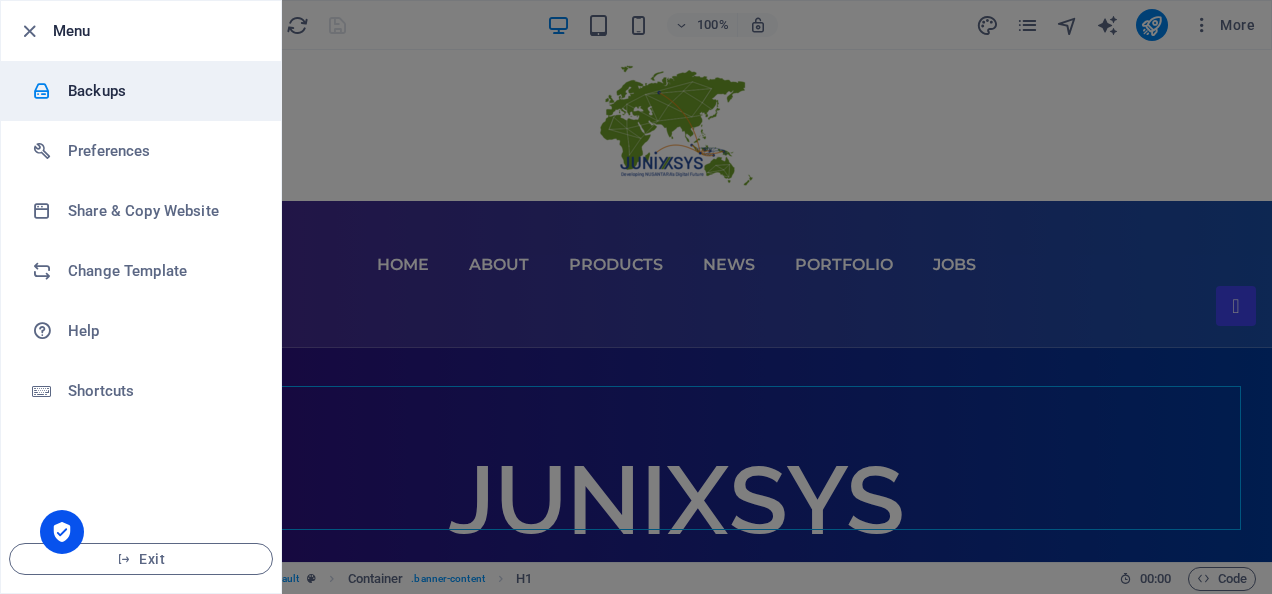 drag, startPoint x: 94, startPoint y: 238, endPoint x: 108, endPoint y: 86, distance: 152.64337 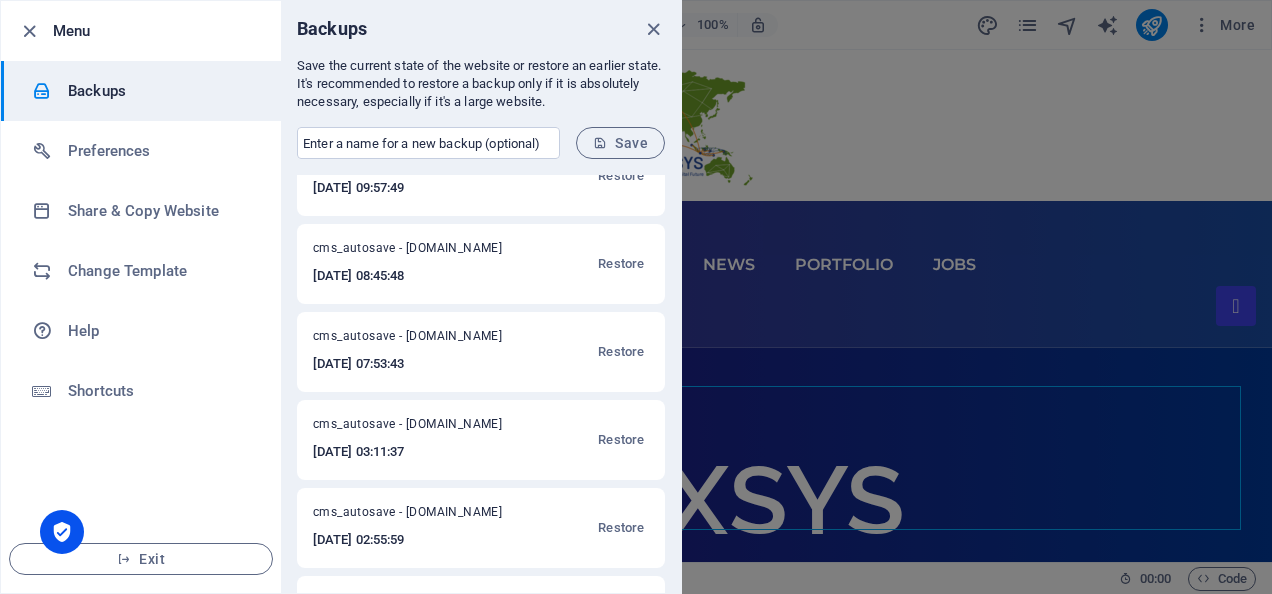 scroll, scrollTop: 1085, scrollLeft: 0, axis: vertical 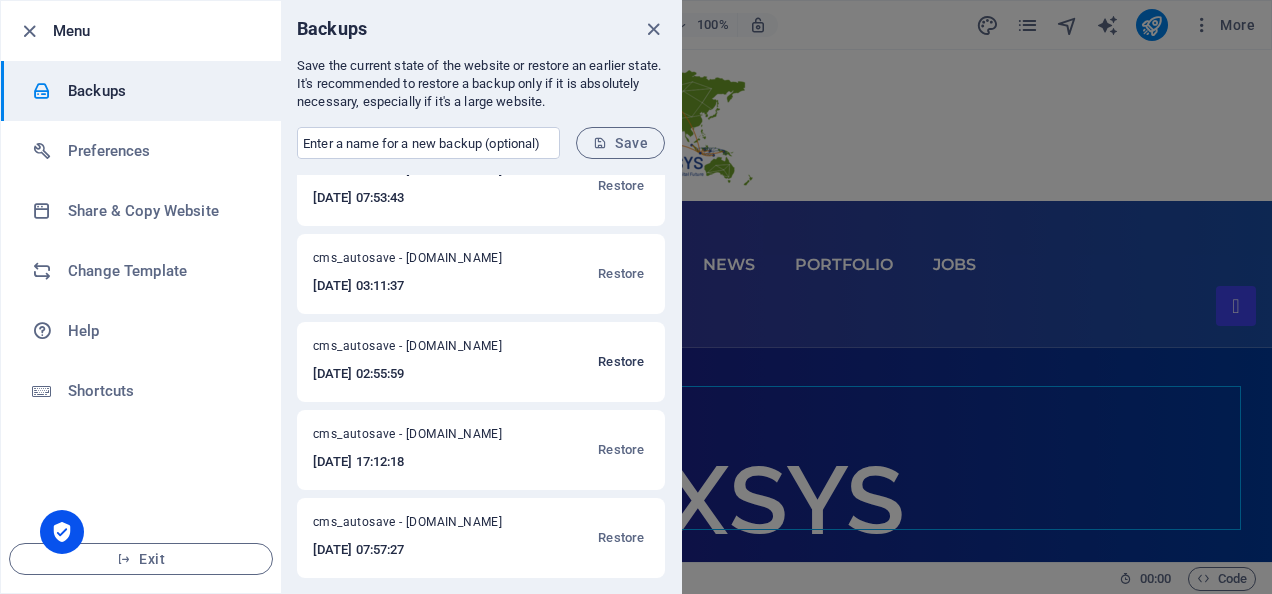 click on "Restore" at bounding box center [621, 362] 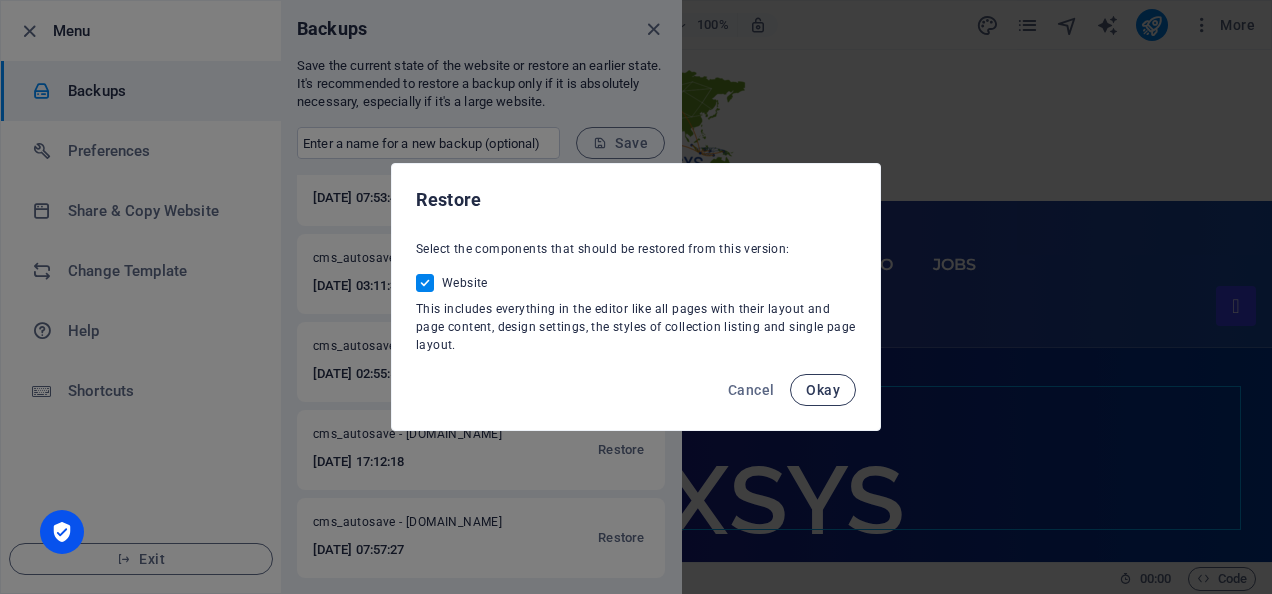 click on "Okay" at bounding box center [823, 390] 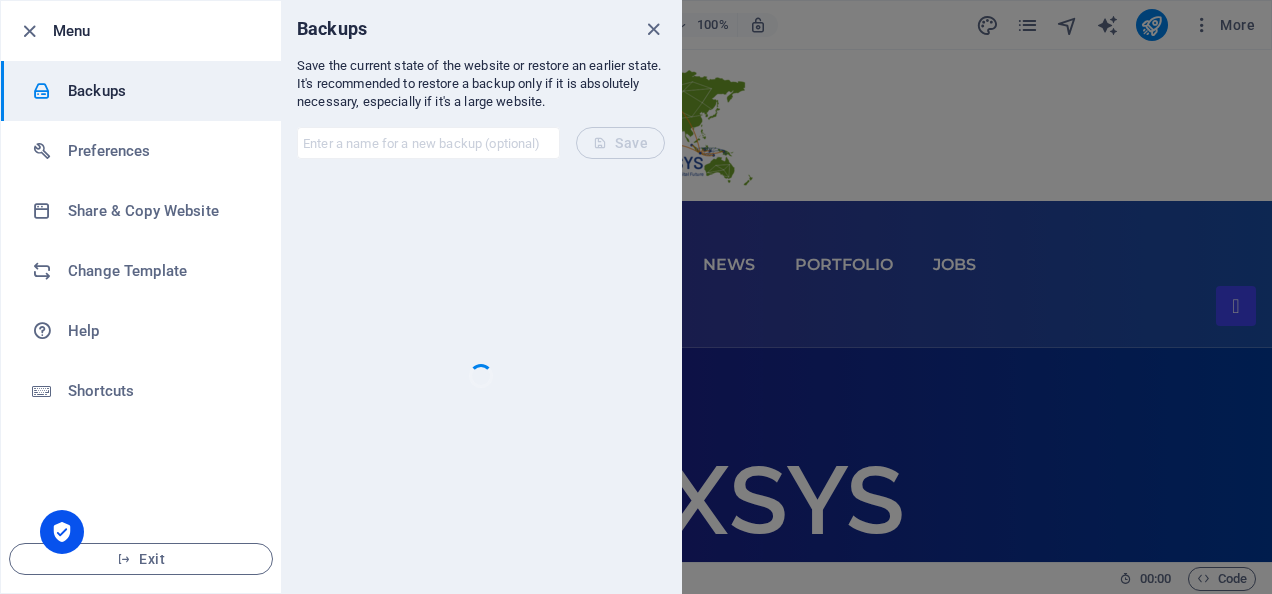 scroll, scrollTop: 0, scrollLeft: 0, axis: both 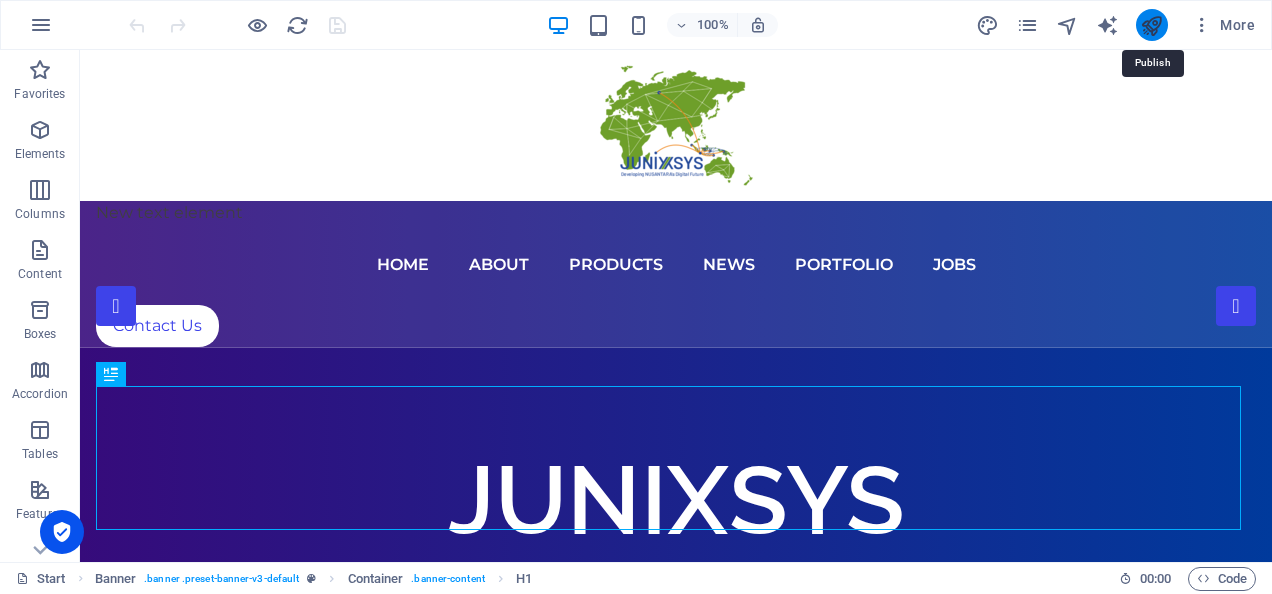 click at bounding box center [1152, 25] 